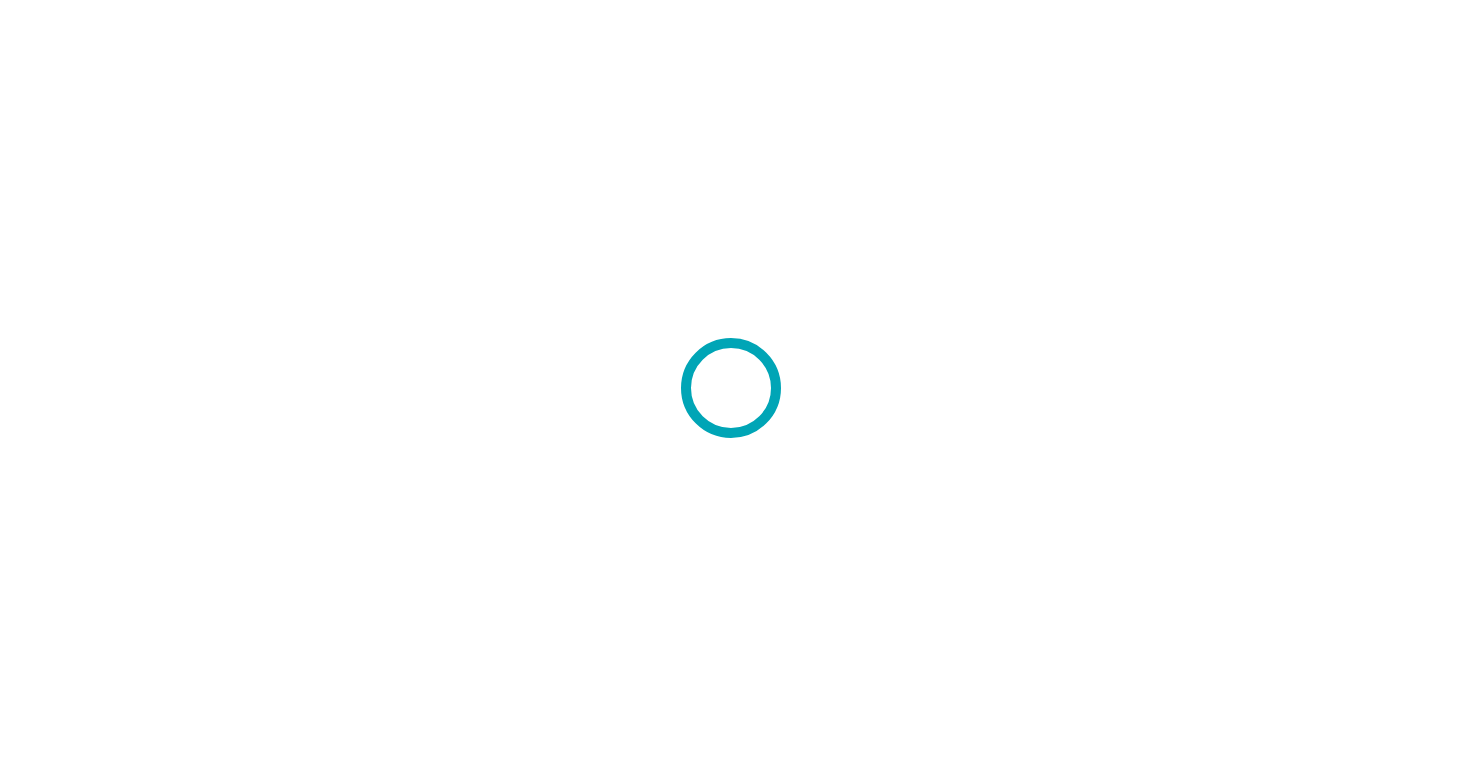 scroll, scrollTop: 0, scrollLeft: 0, axis: both 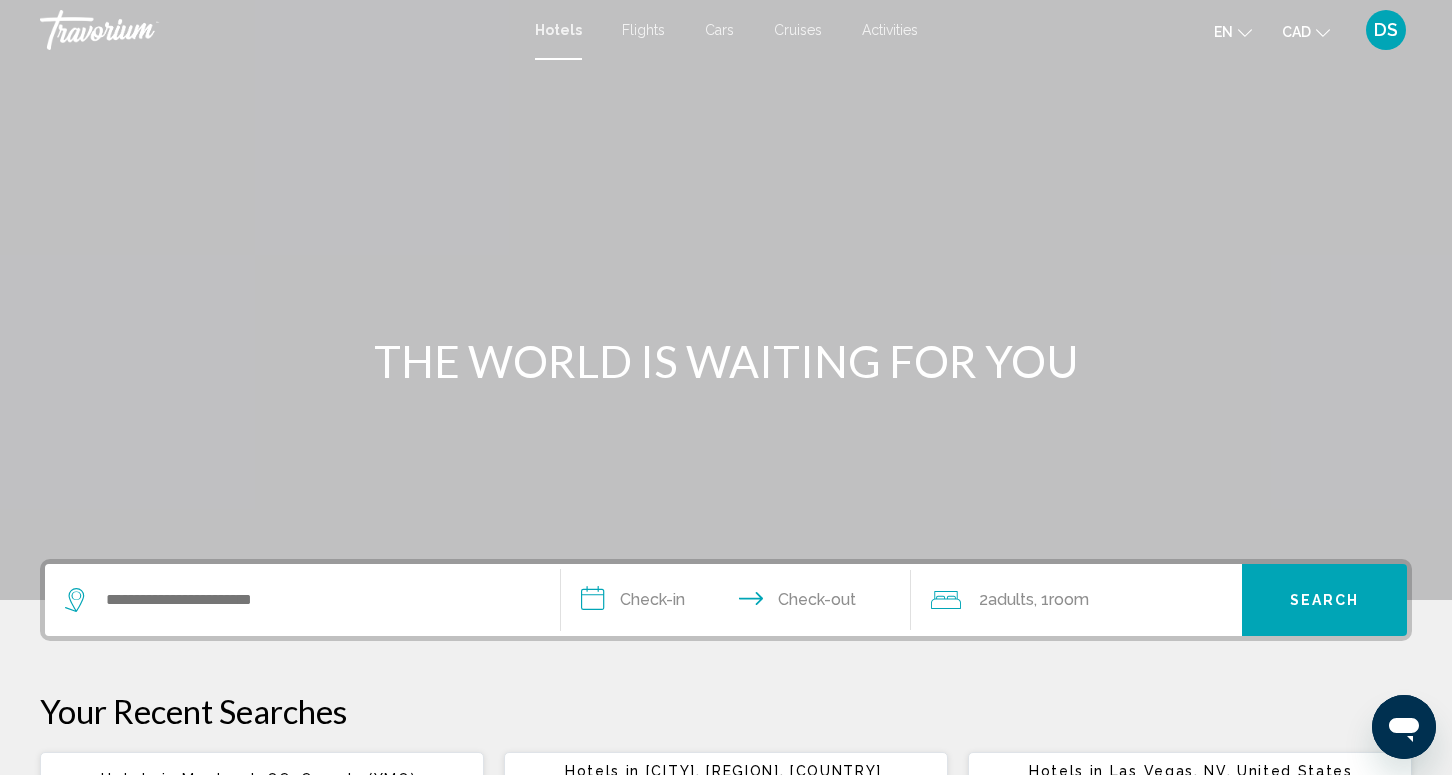 click on "DS" at bounding box center (1386, 30) 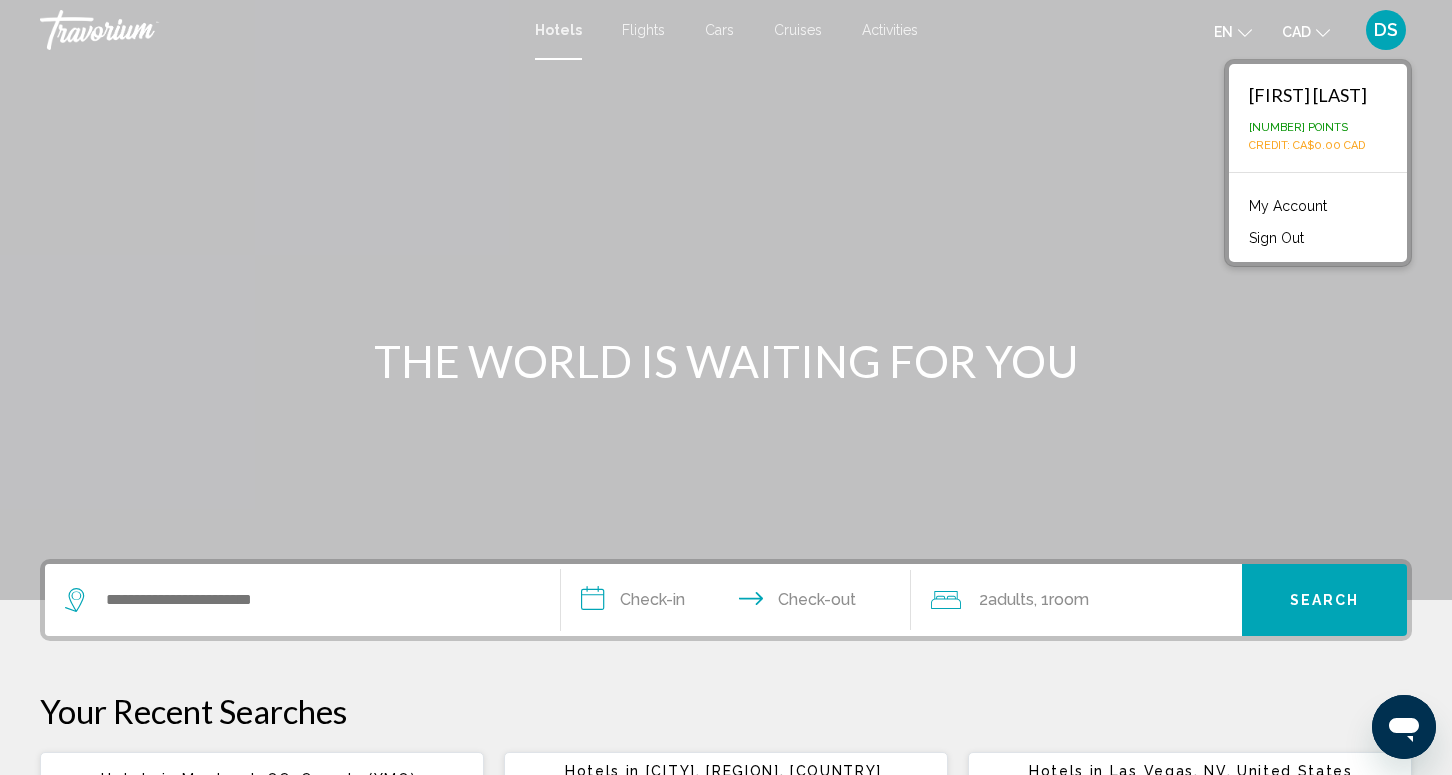 click on "My Account" at bounding box center [1288, 206] 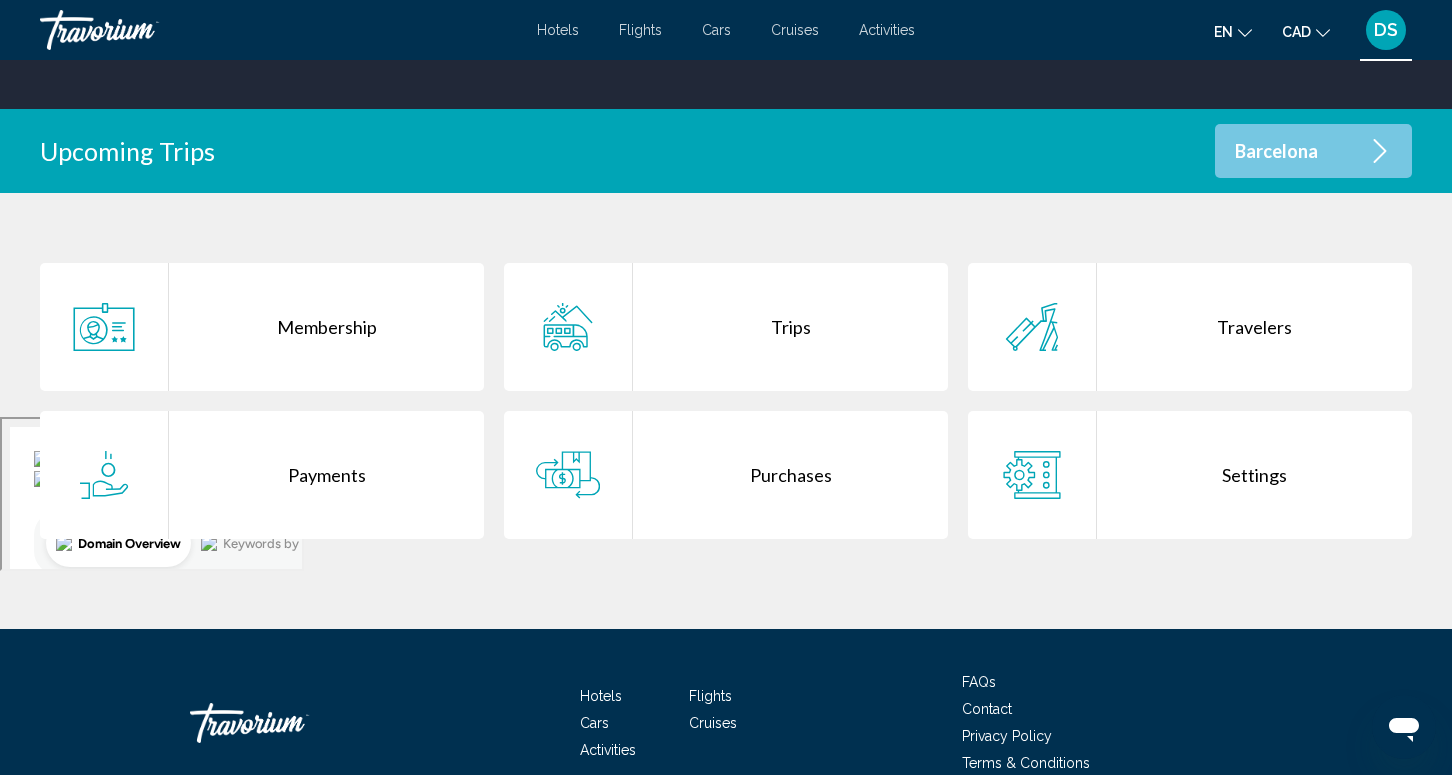 scroll, scrollTop: 400, scrollLeft: 0, axis: vertical 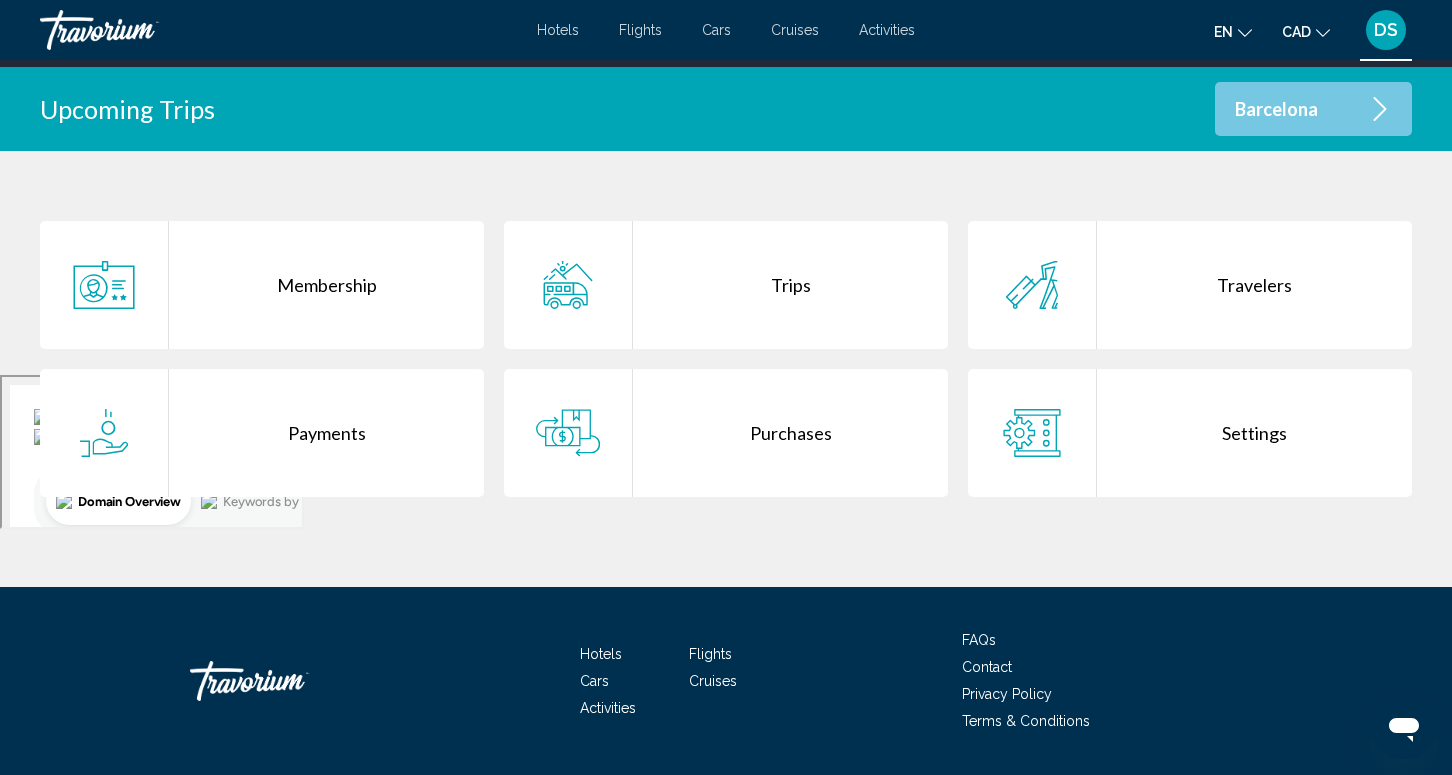 click on "Purchases" at bounding box center [790, 433] 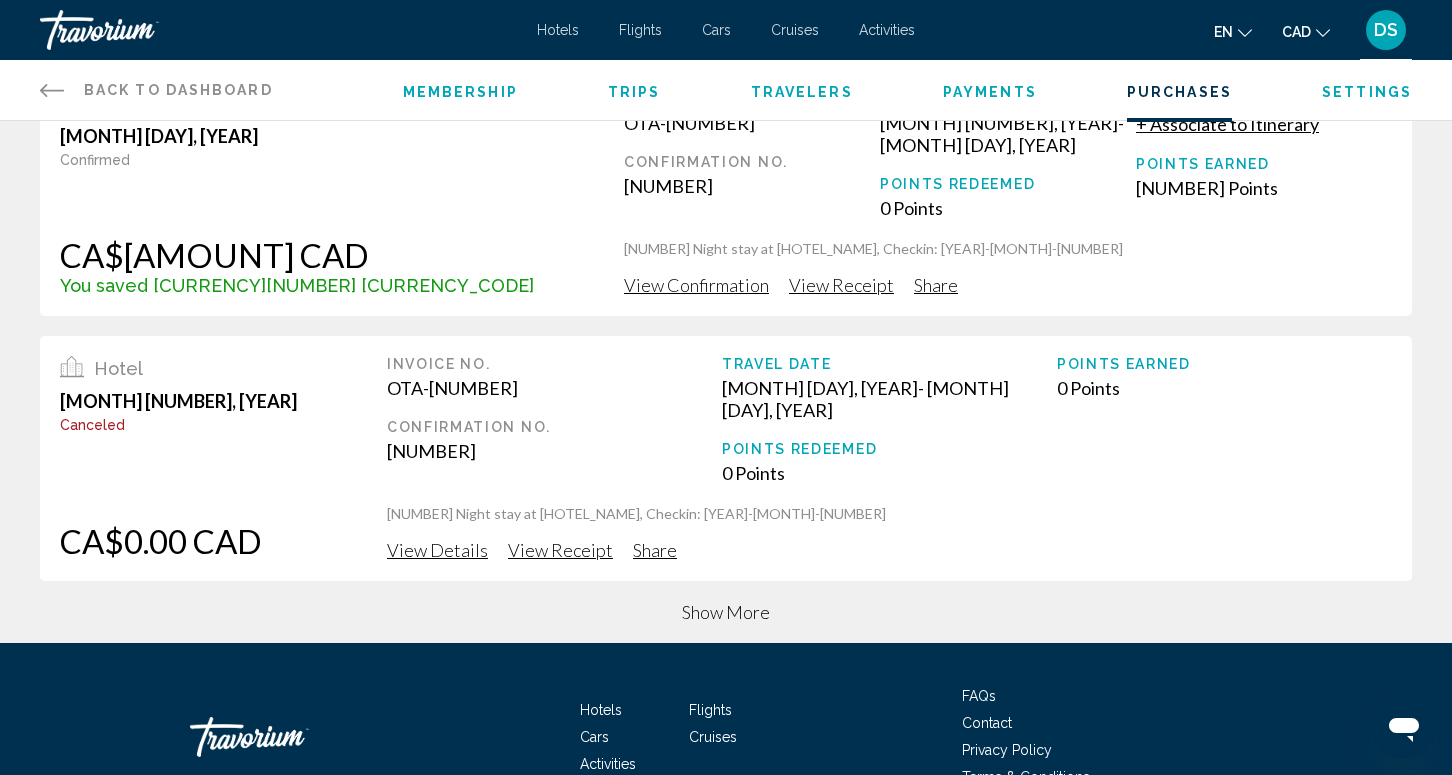 scroll, scrollTop: 875, scrollLeft: 0, axis: vertical 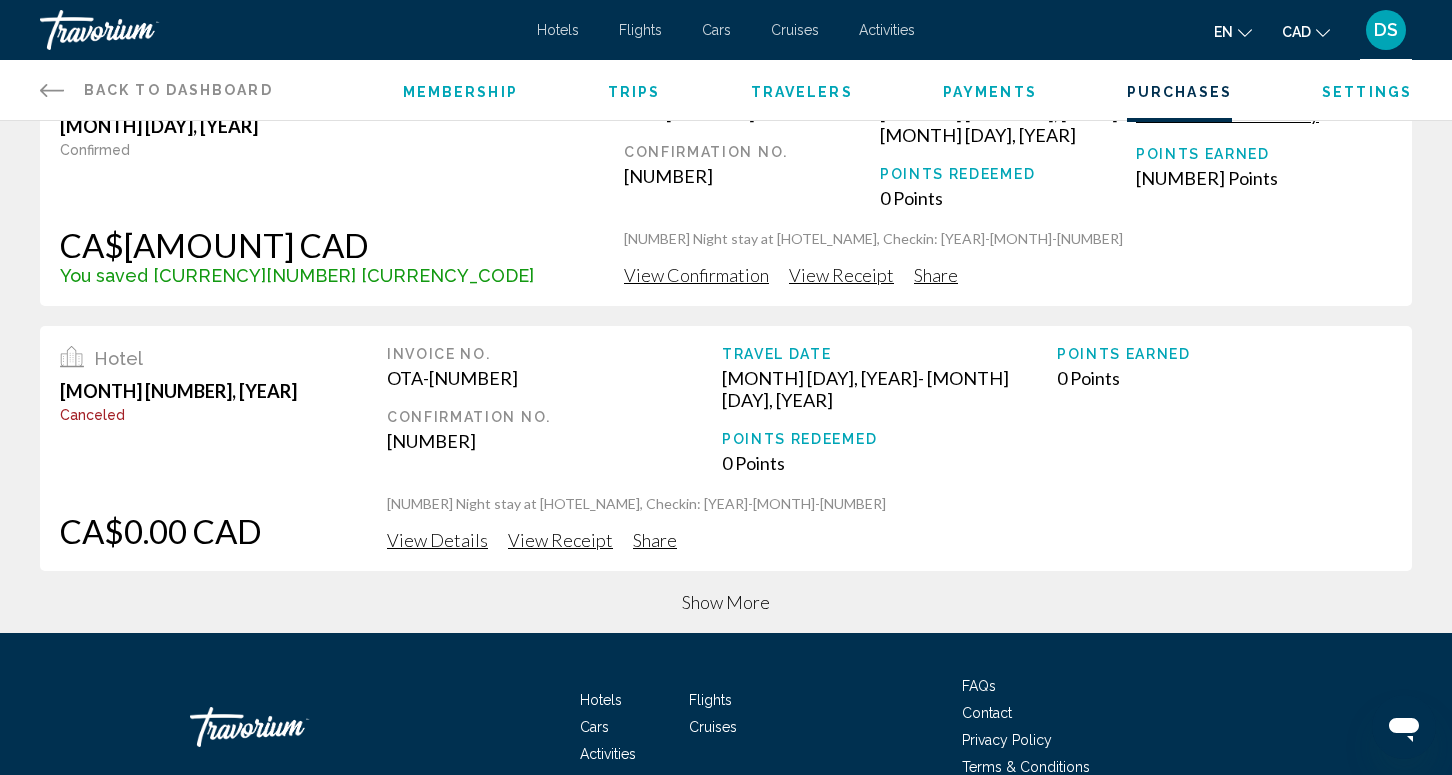 click on "Show More" at bounding box center [726, 602] 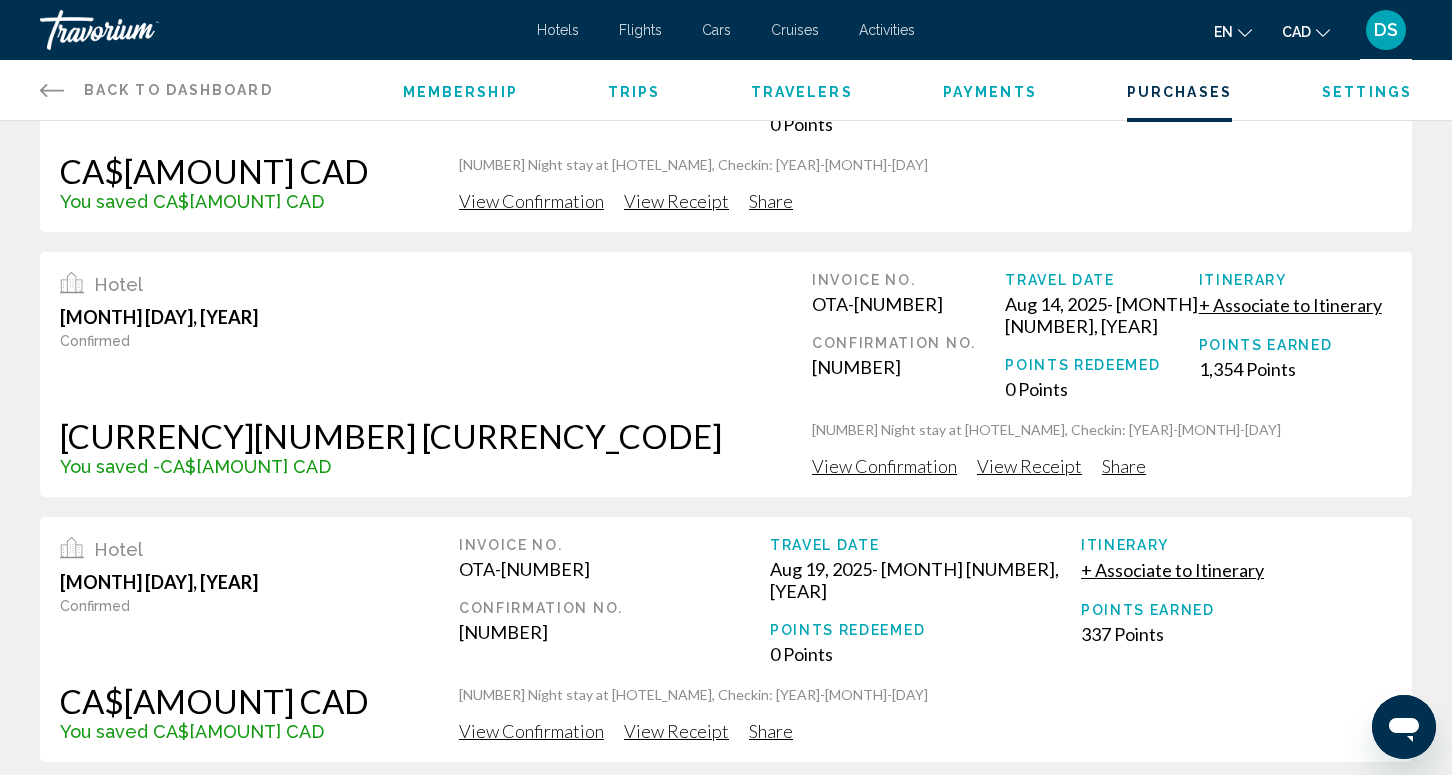 scroll, scrollTop: 2020, scrollLeft: 0, axis: vertical 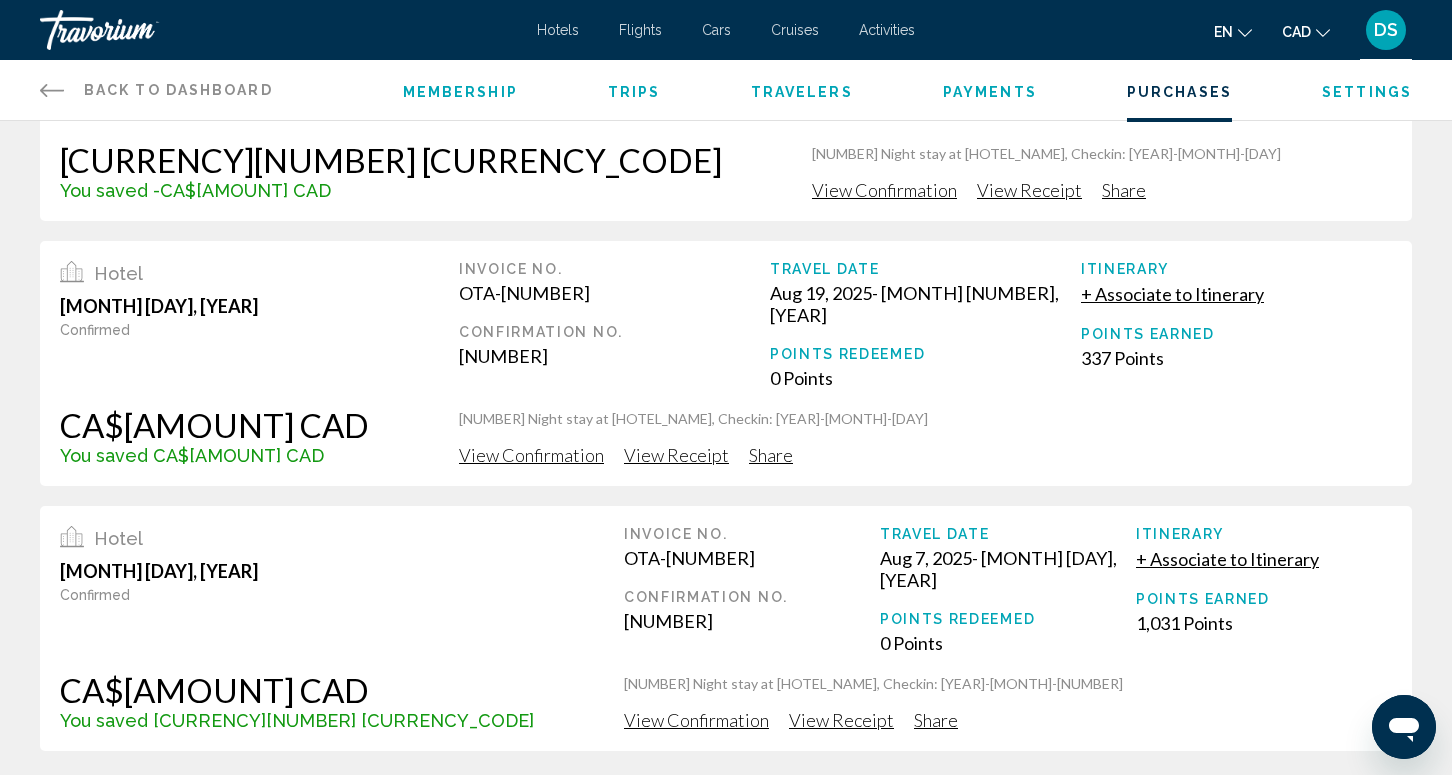 click on "Show More" at bounding box center [726, 782] 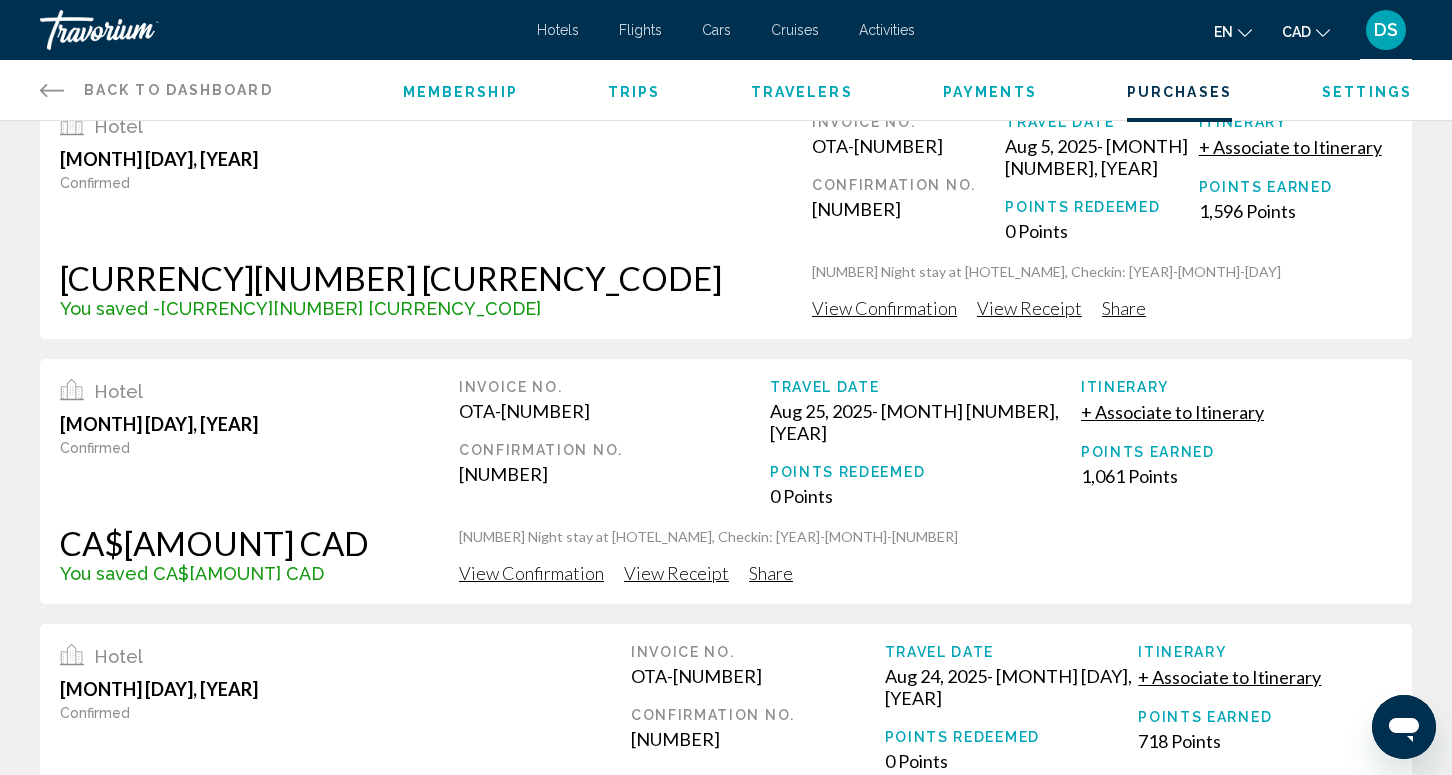 scroll, scrollTop: 3220, scrollLeft: 0, axis: vertical 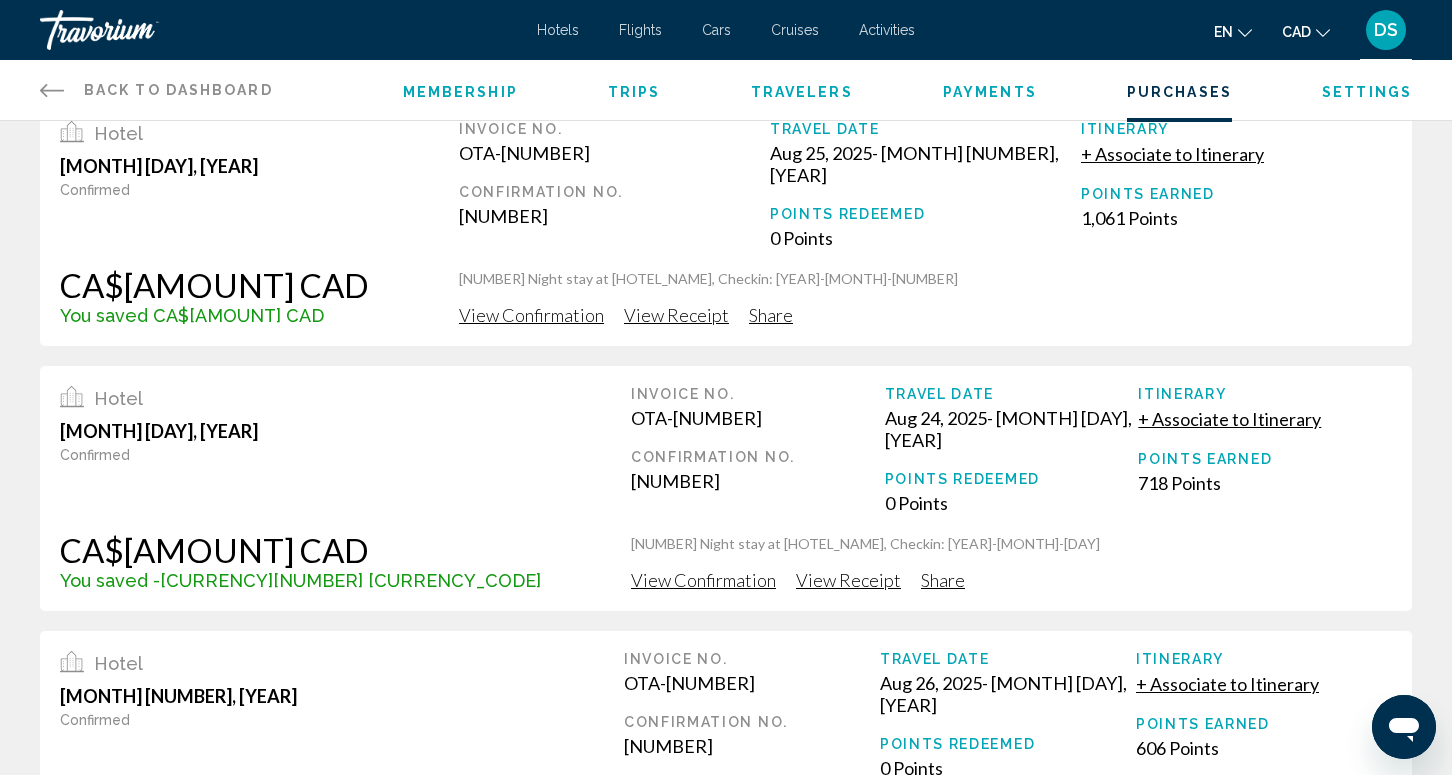 click on "Show More" at bounding box center (726, 907) 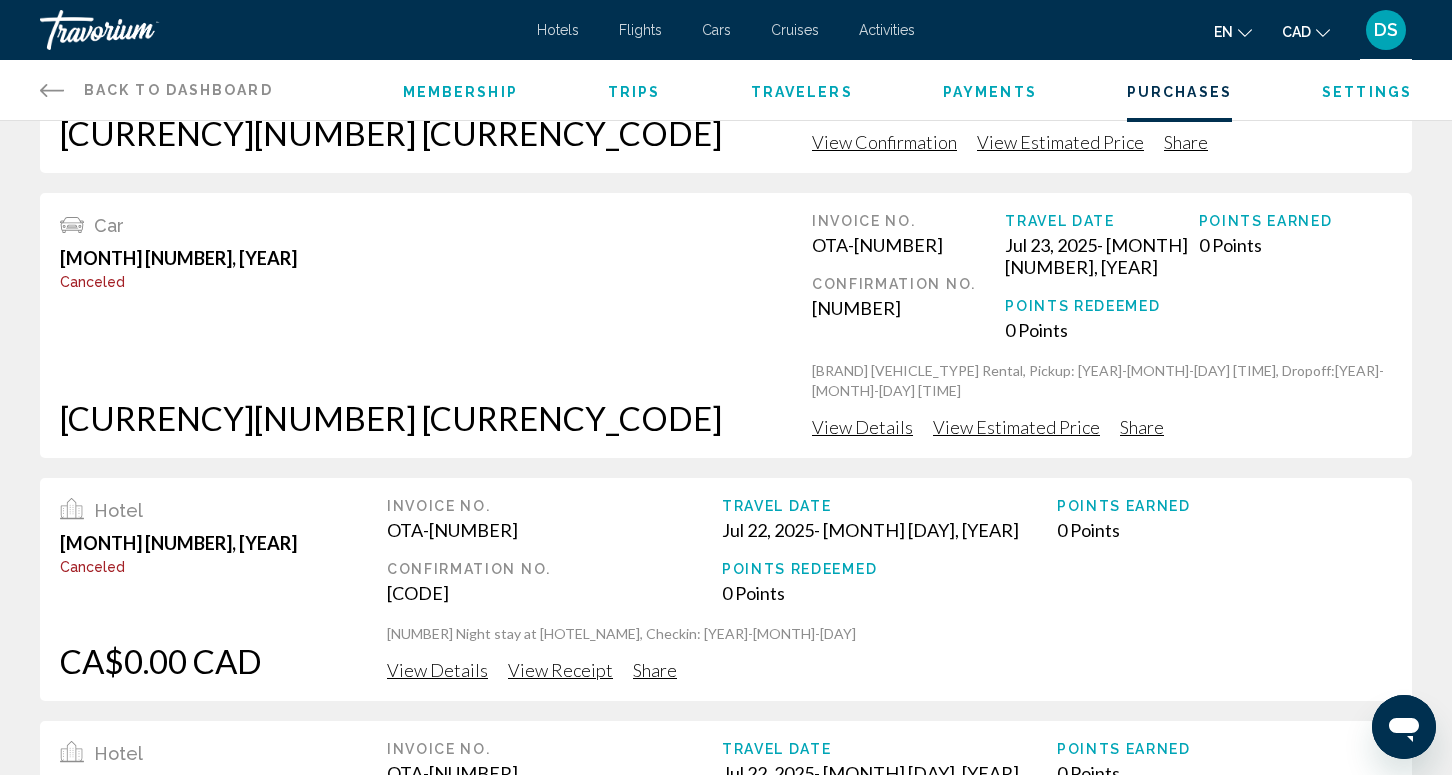 scroll, scrollTop: 4403, scrollLeft: 0, axis: vertical 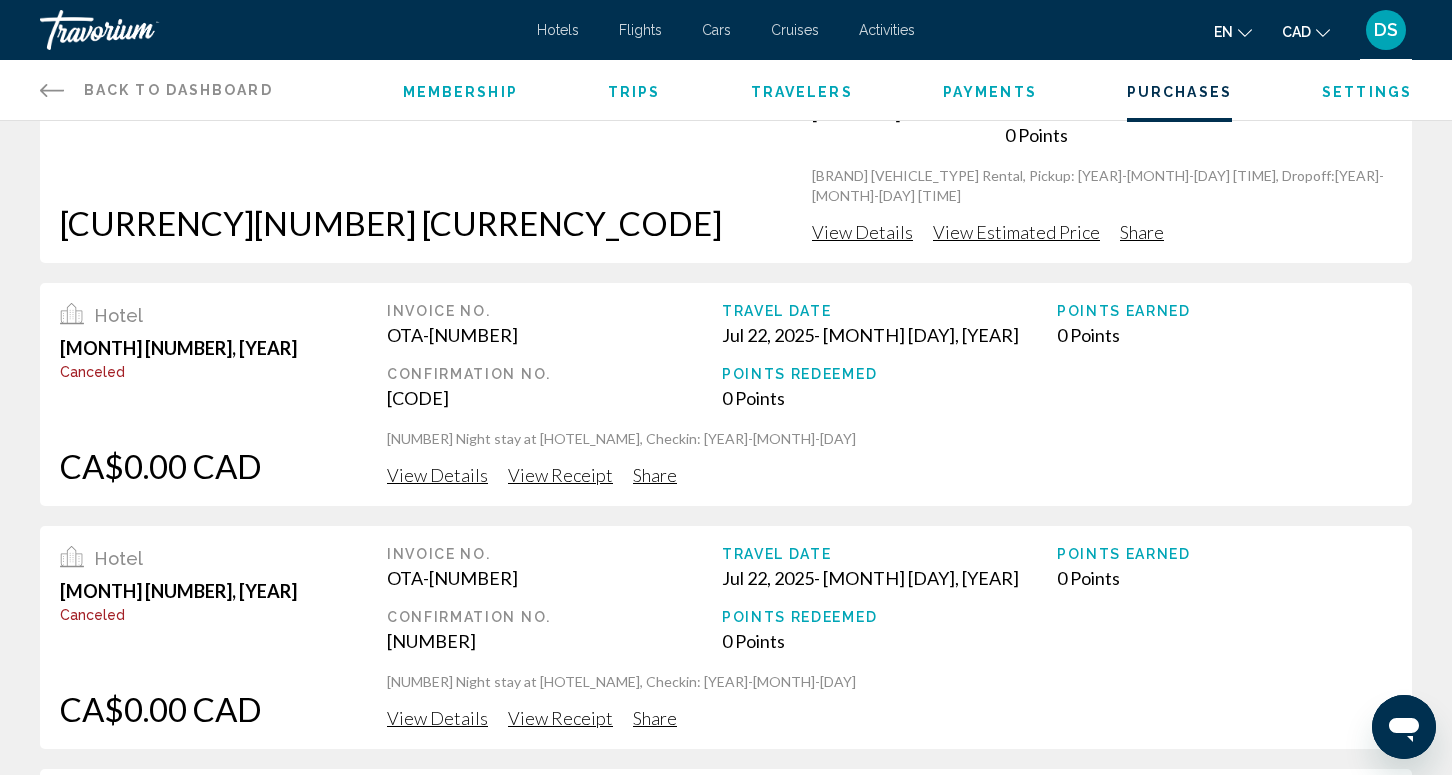 click on "Show More" at bounding box center (726, 1045) 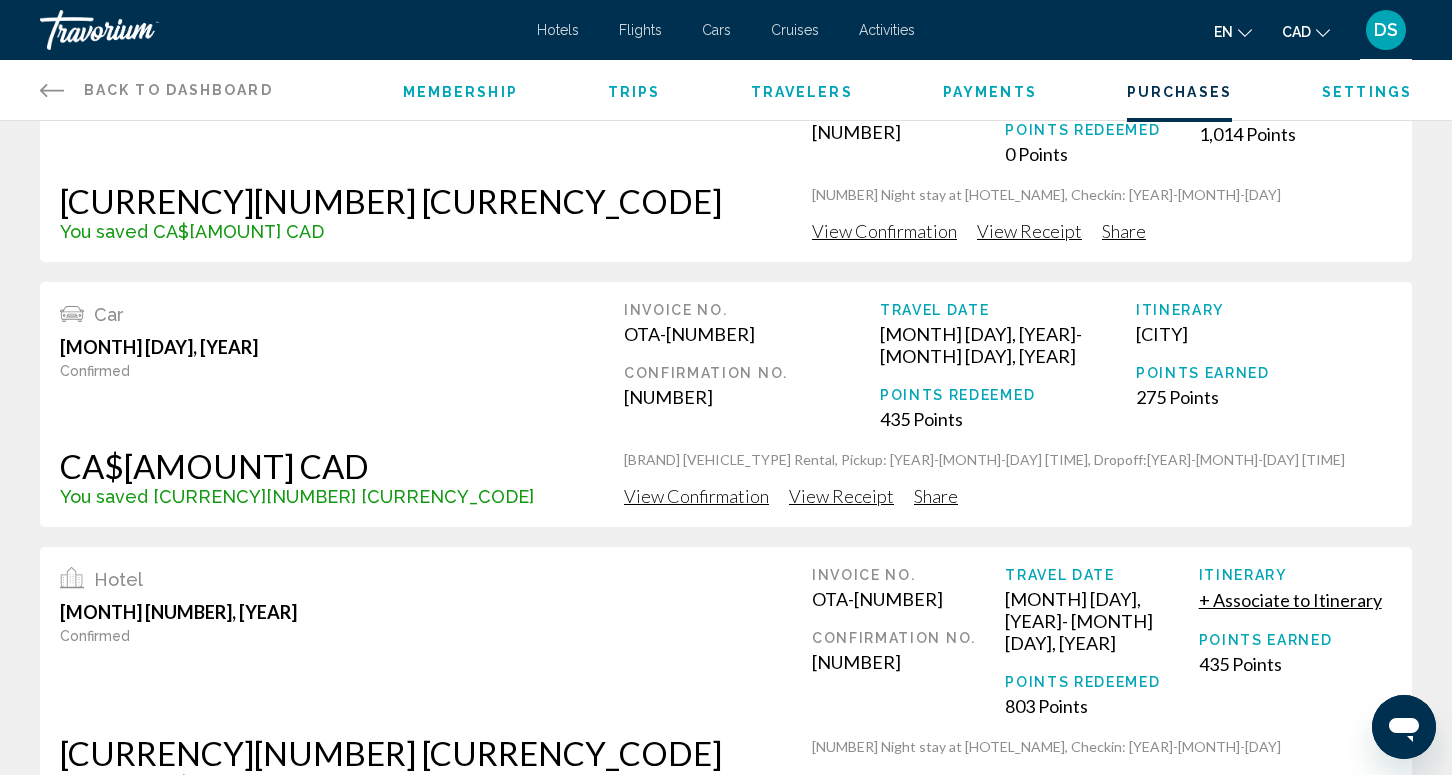 scroll, scrollTop: 5622, scrollLeft: 0, axis: vertical 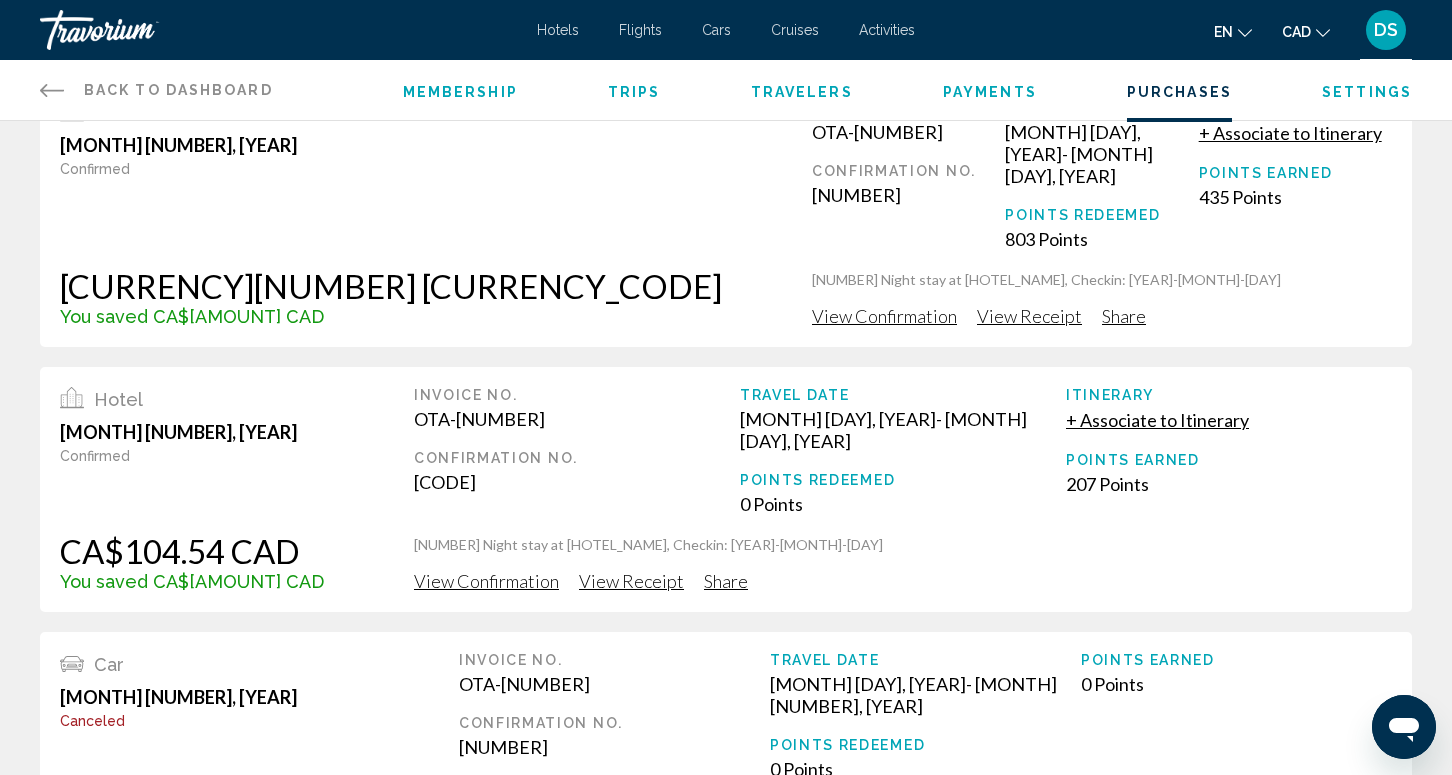 click on "Show More" at bounding box center [726, 1173] 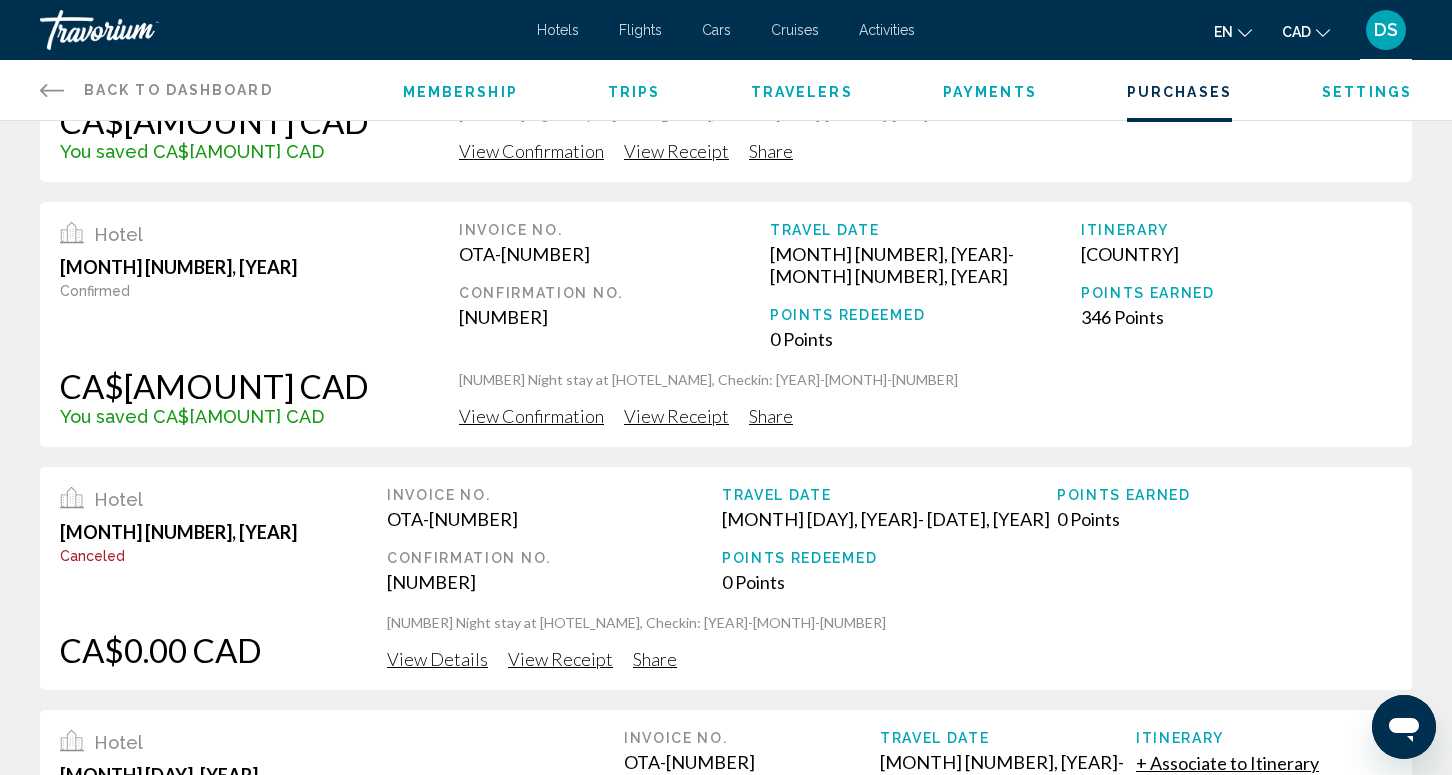 scroll, scrollTop: 6984, scrollLeft: 0, axis: vertical 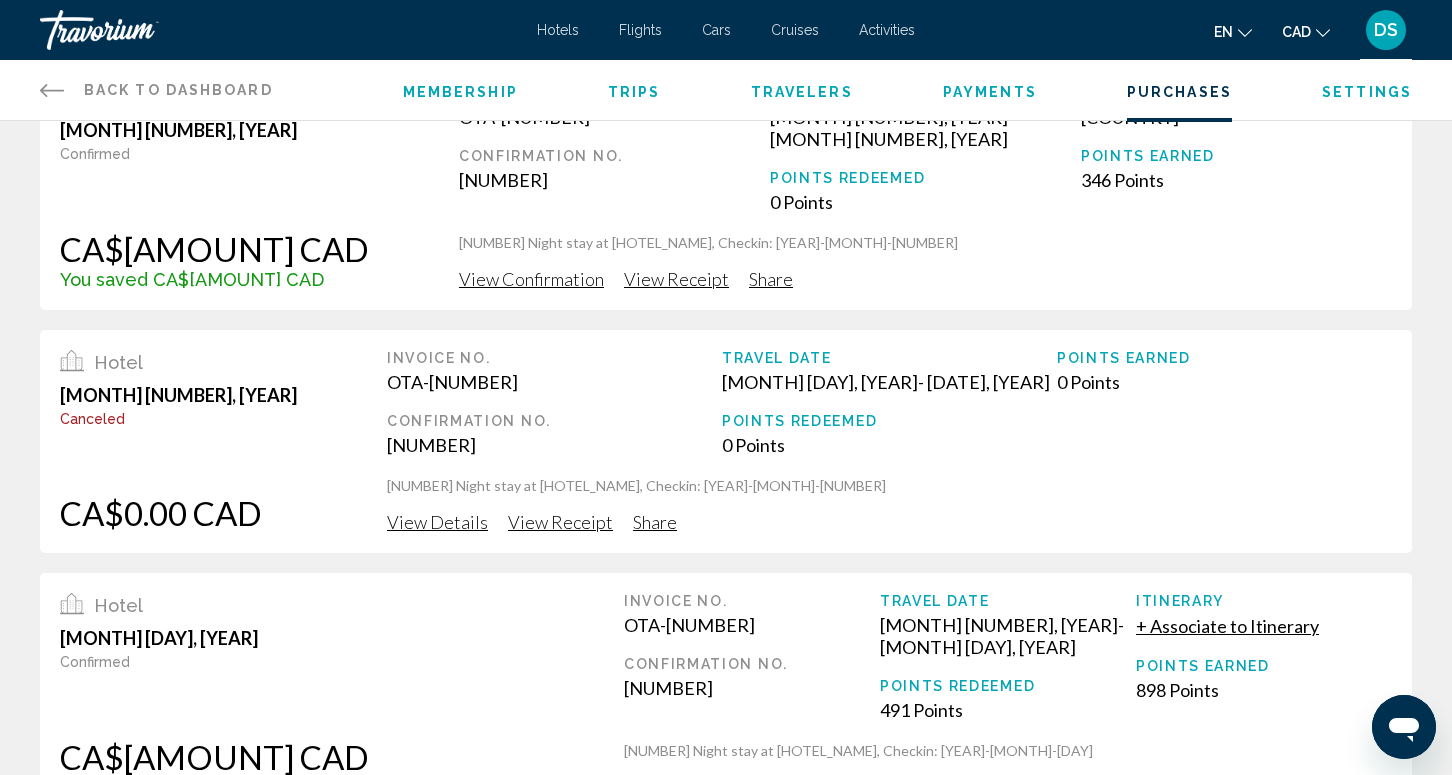 click on "Show More" at bounding box center (726, 1114) 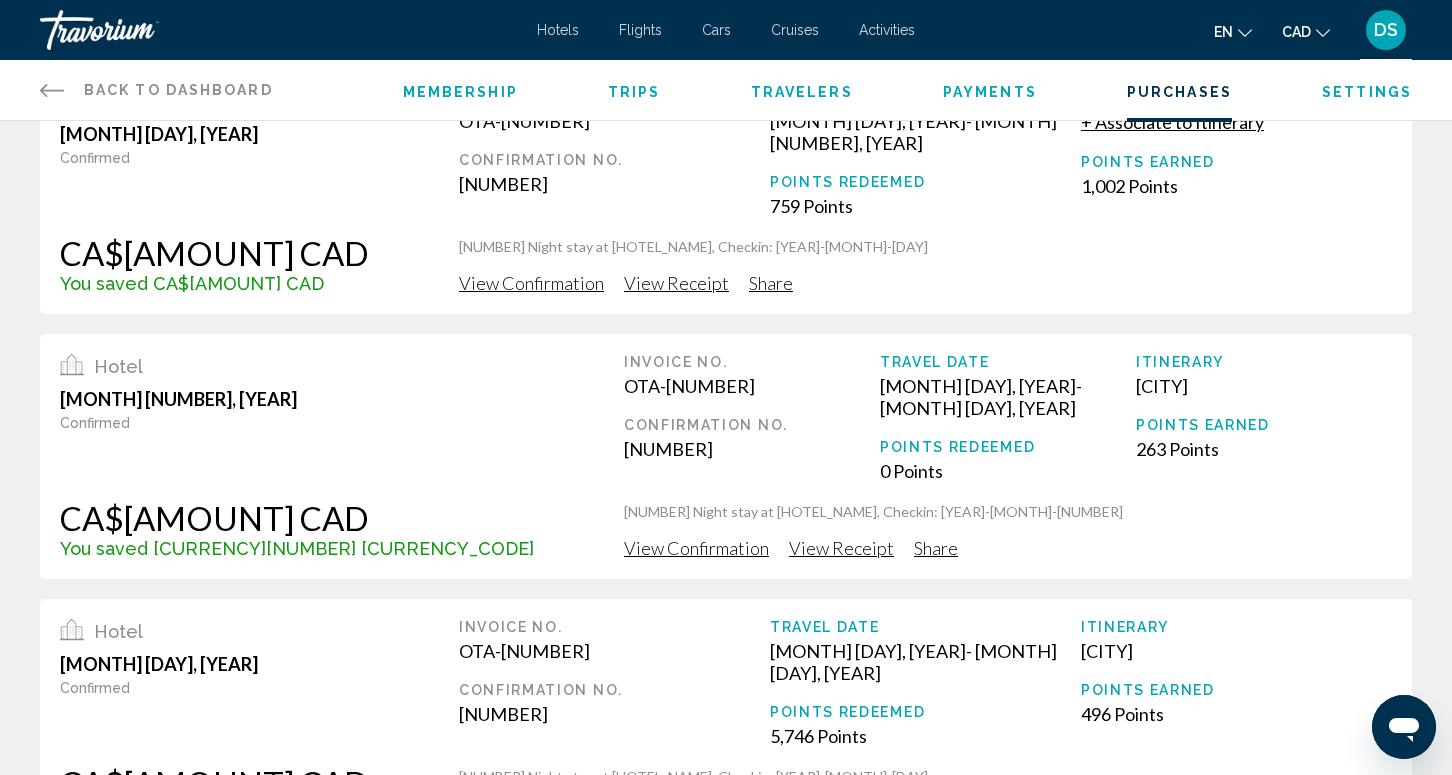 scroll, scrollTop: 8201, scrollLeft: 0, axis: vertical 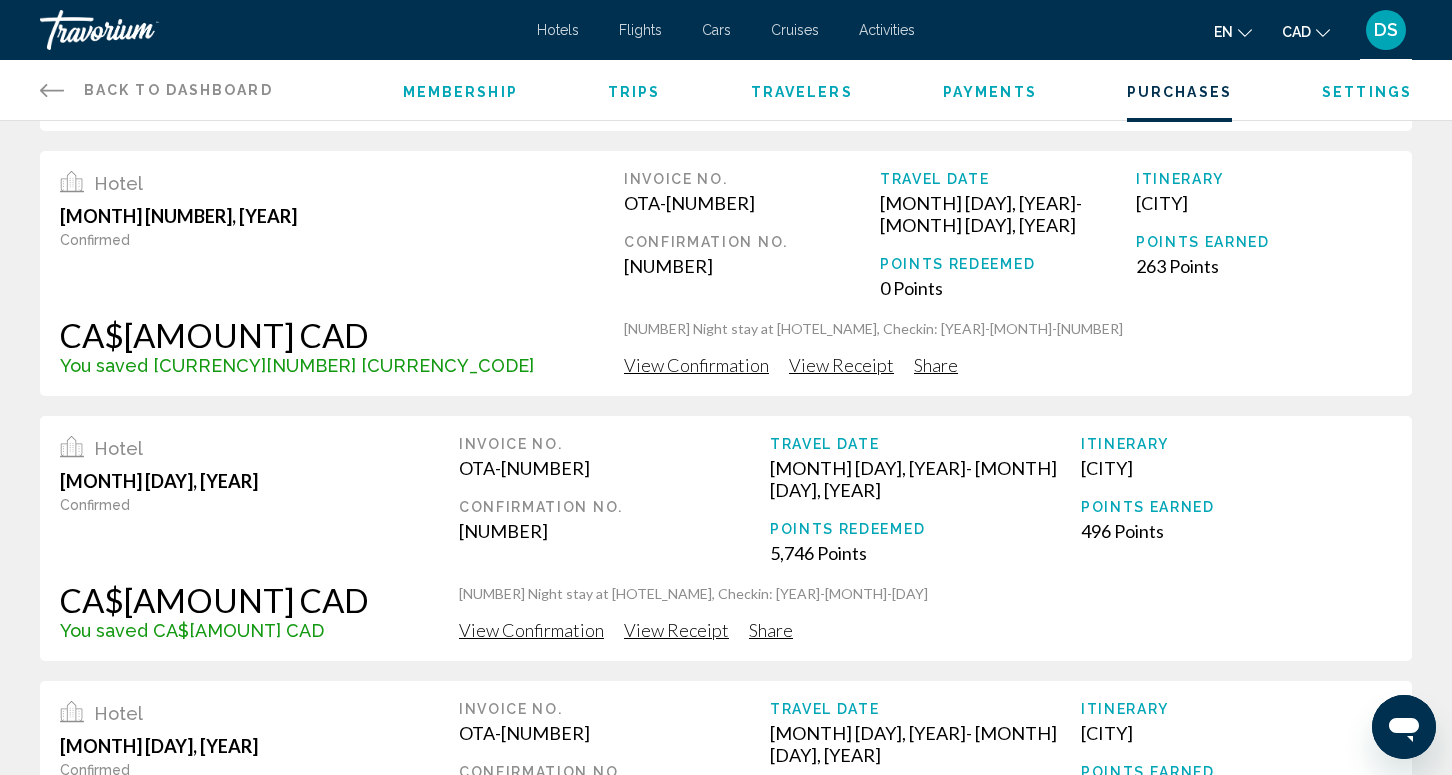 click on "Show More" at bounding box center [726, 1222] 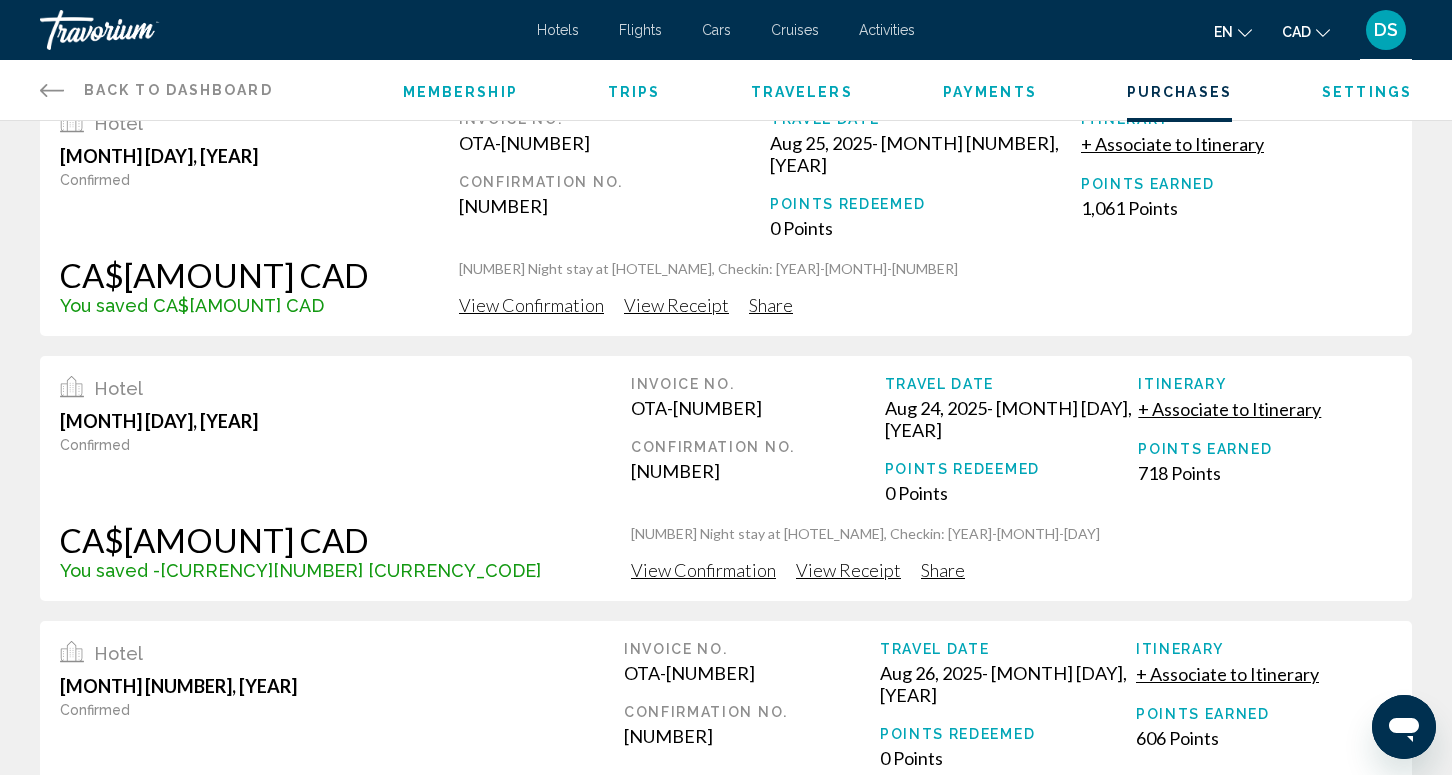 scroll, scrollTop: 3201, scrollLeft: 0, axis: vertical 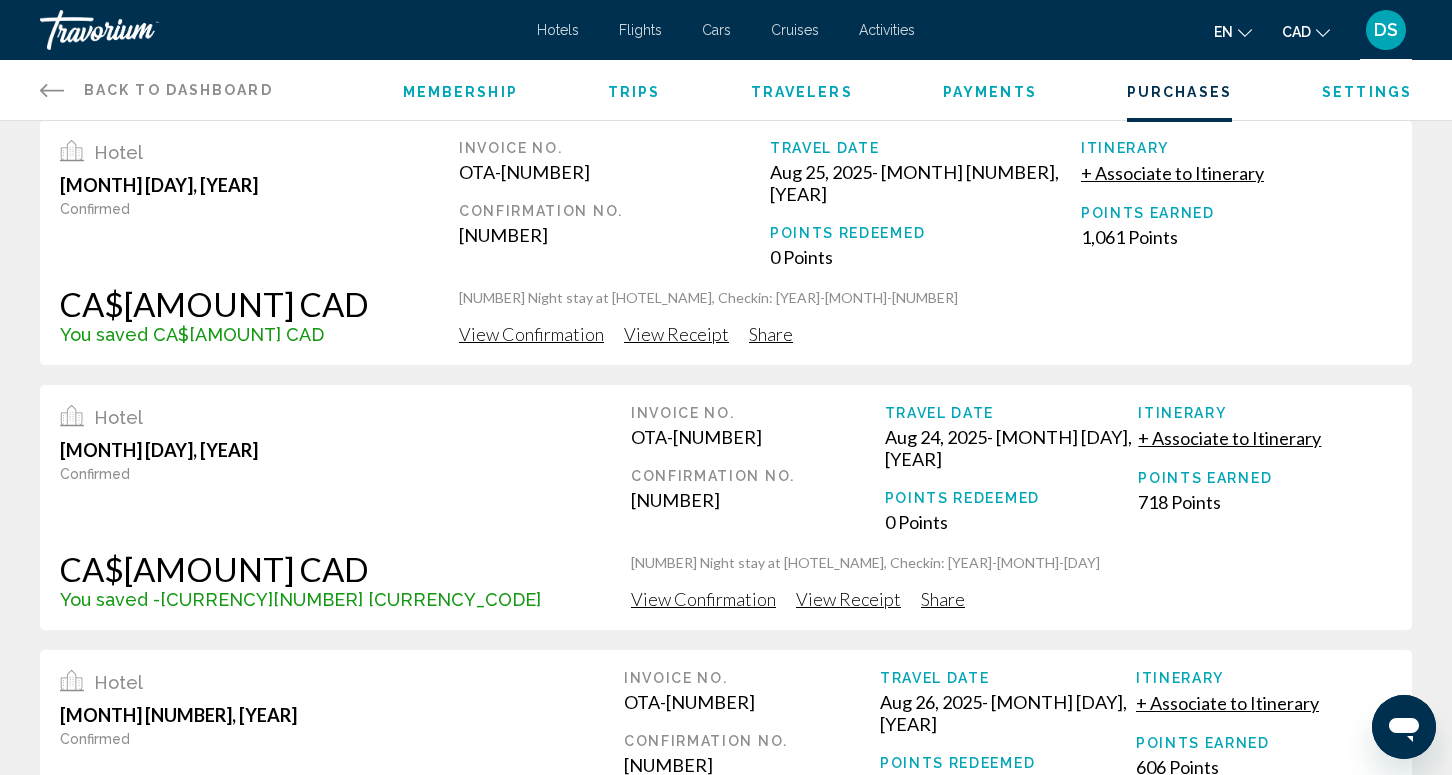 drag, startPoint x: 391, startPoint y: 519, endPoint x: 604, endPoint y: 514, distance: 213.05867 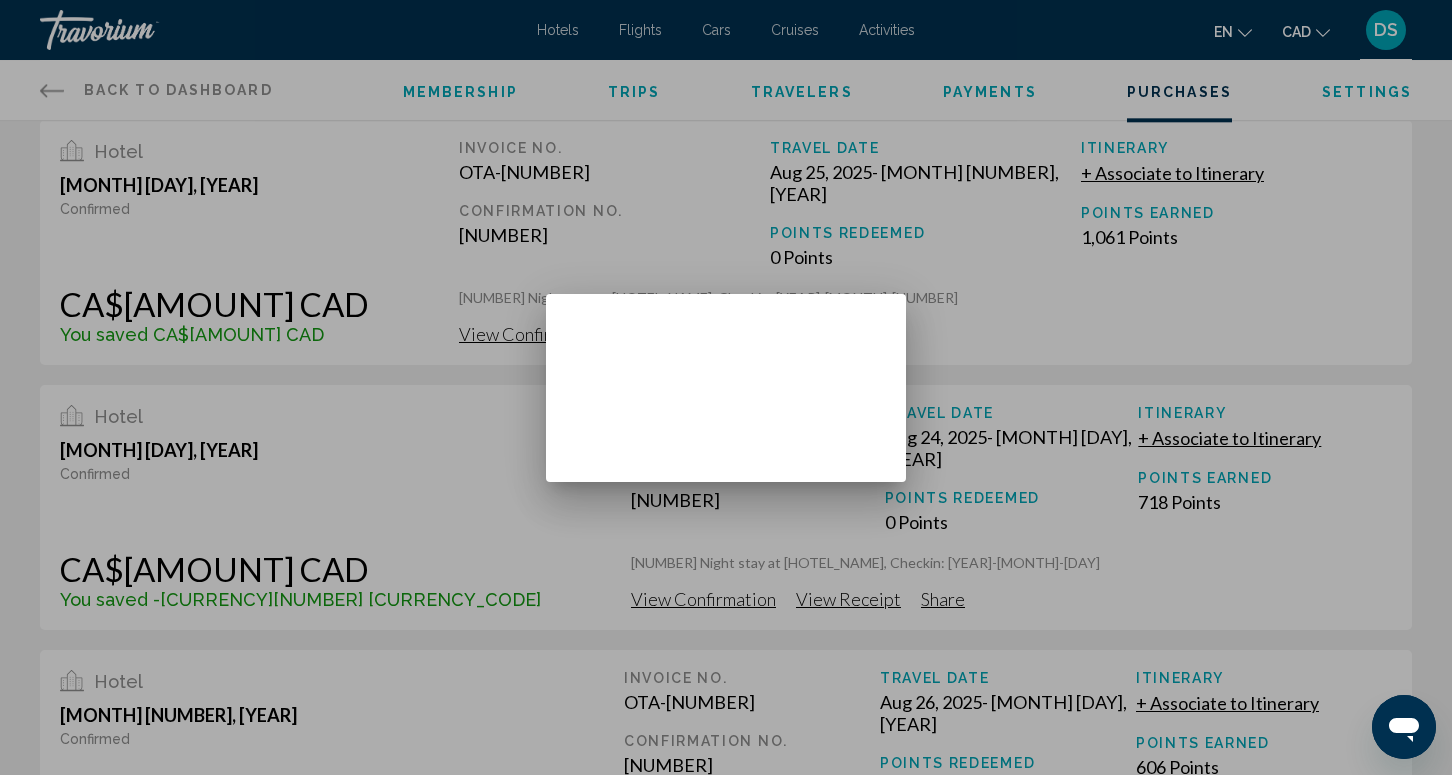 scroll, scrollTop: 0, scrollLeft: 0, axis: both 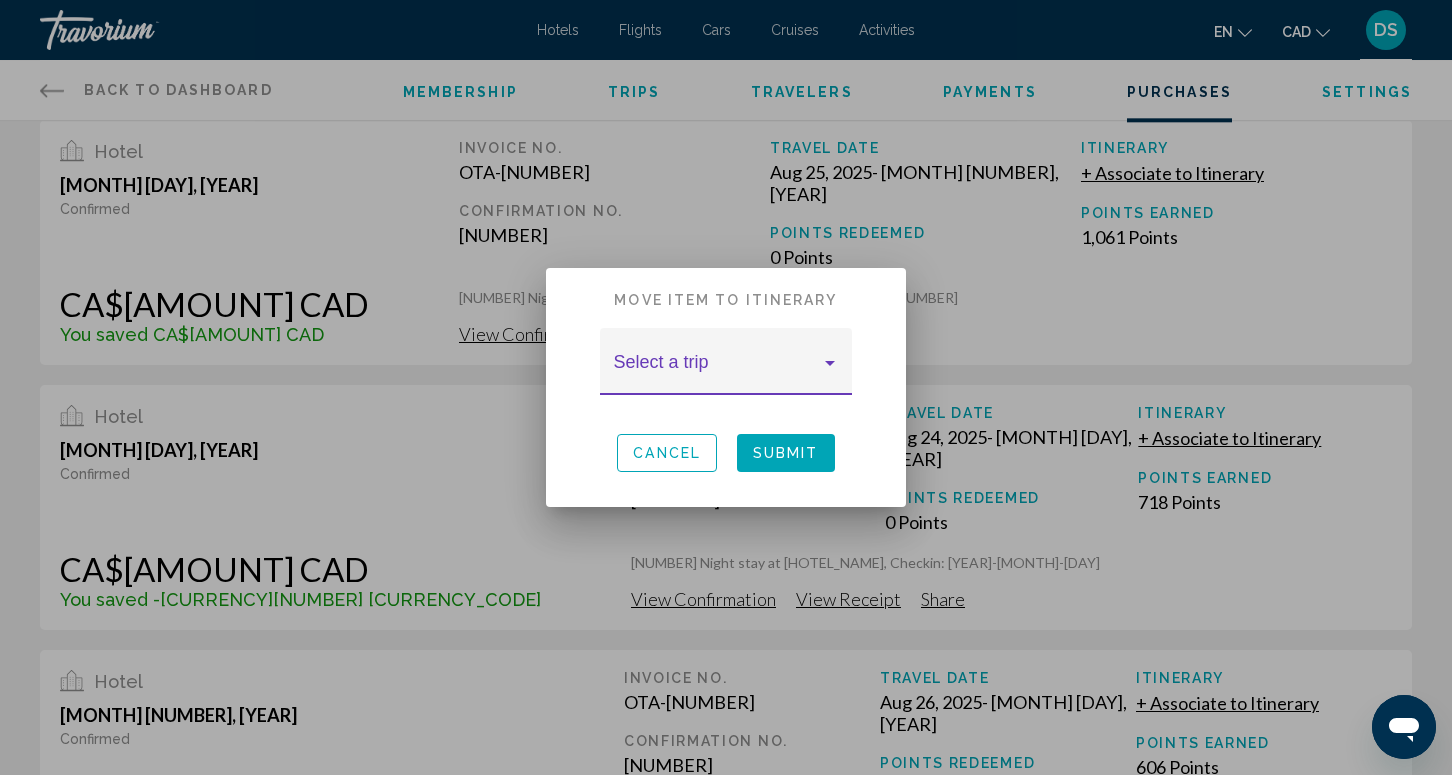 click at bounding box center (717, 371) 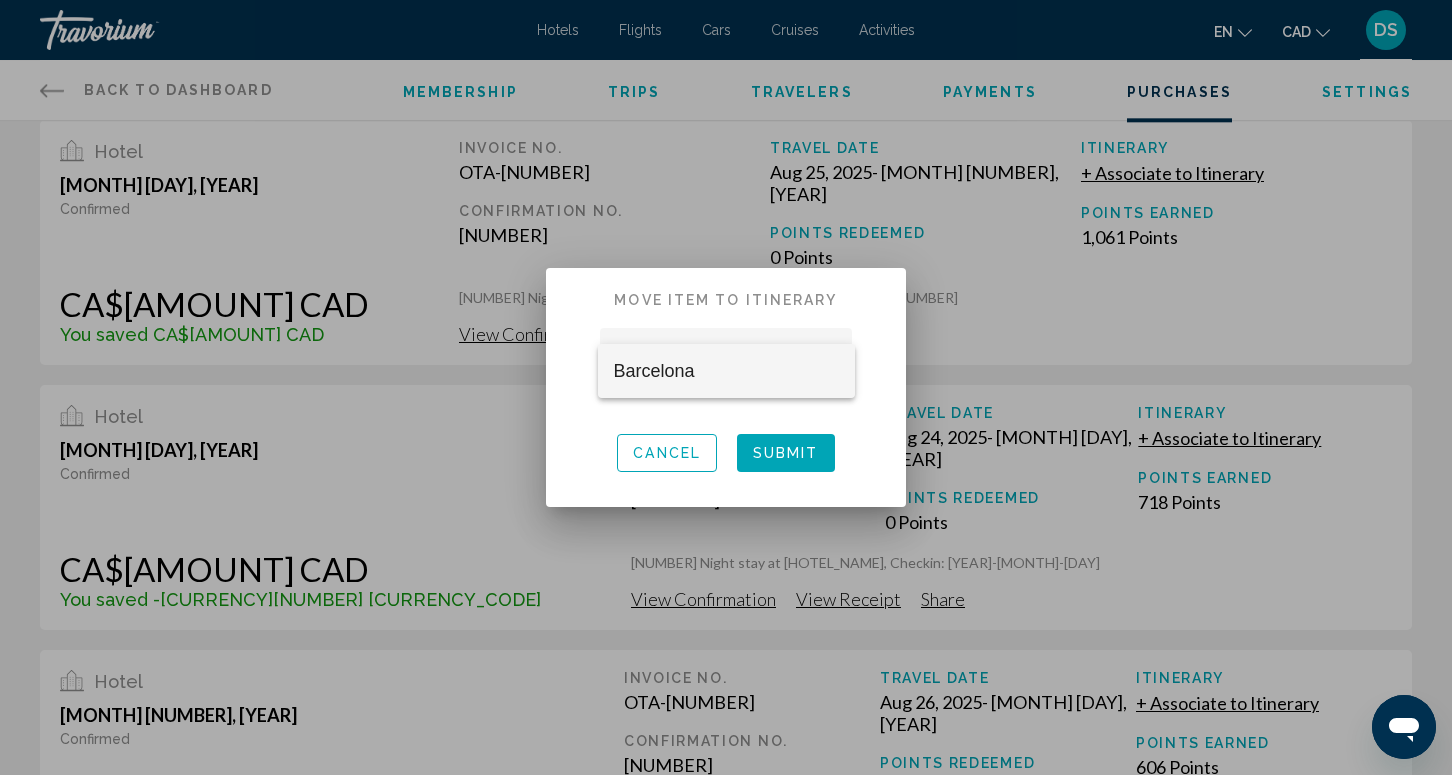 click on "Barcelona" at bounding box center [726, 371] 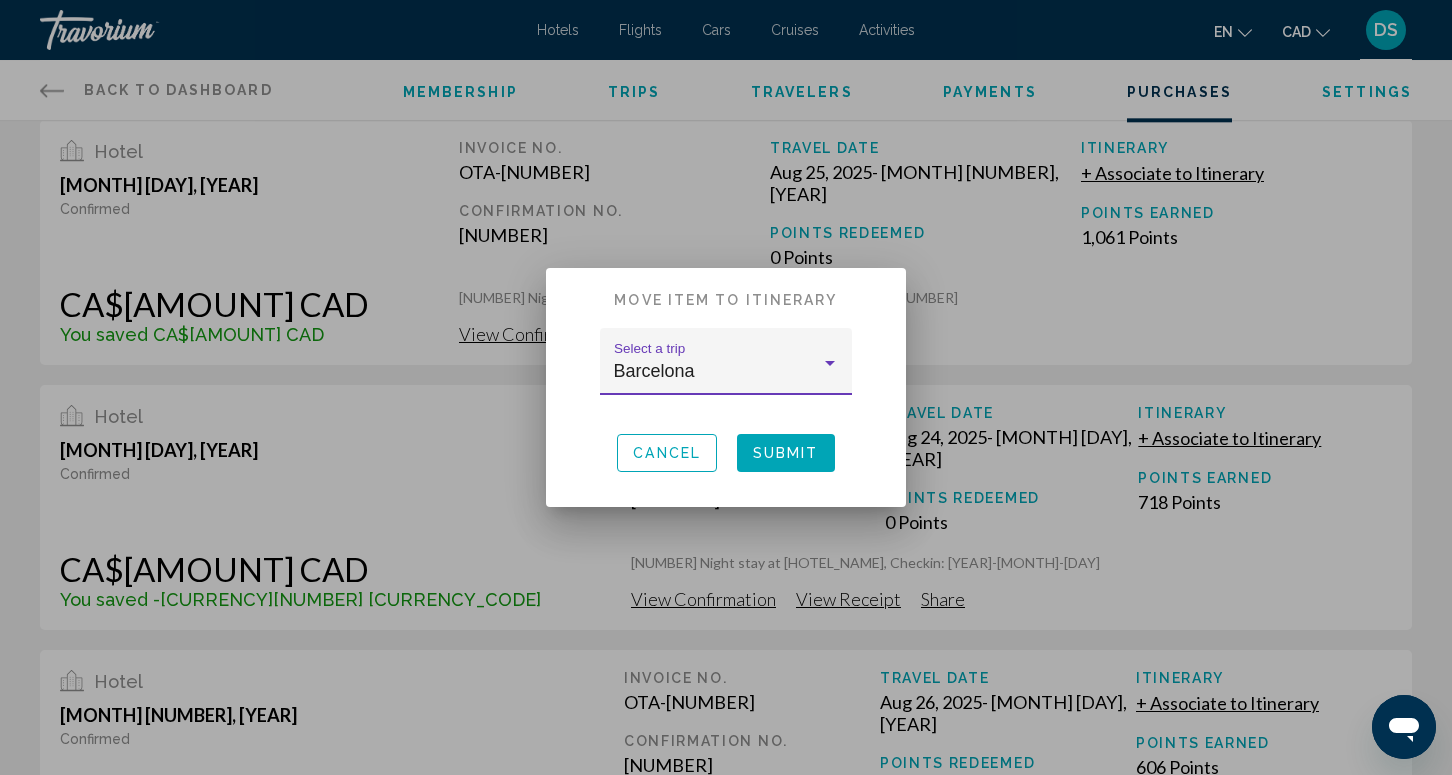 click at bounding box center (726, 387) 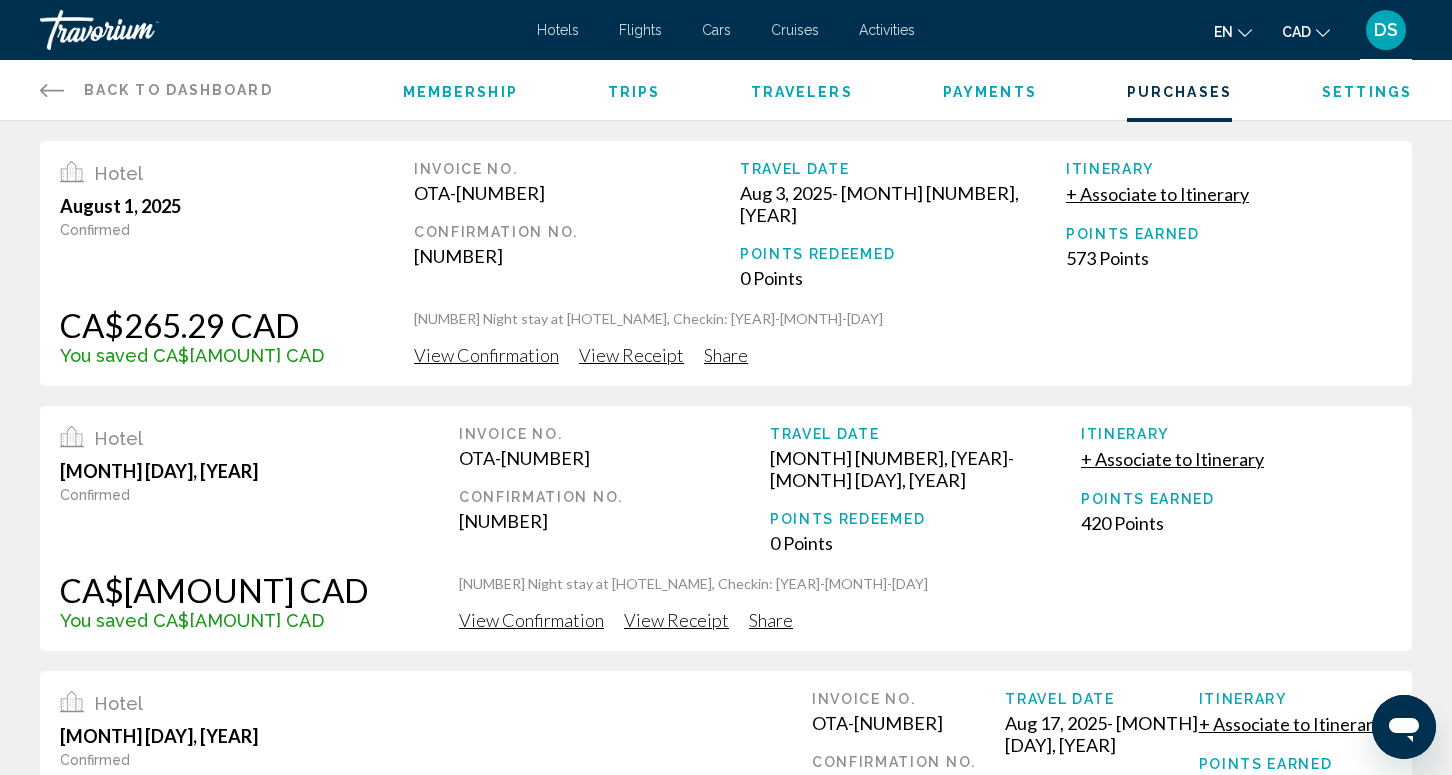 scroll, scrollTop: 3201, scrollLeft: 0, axis: vertical 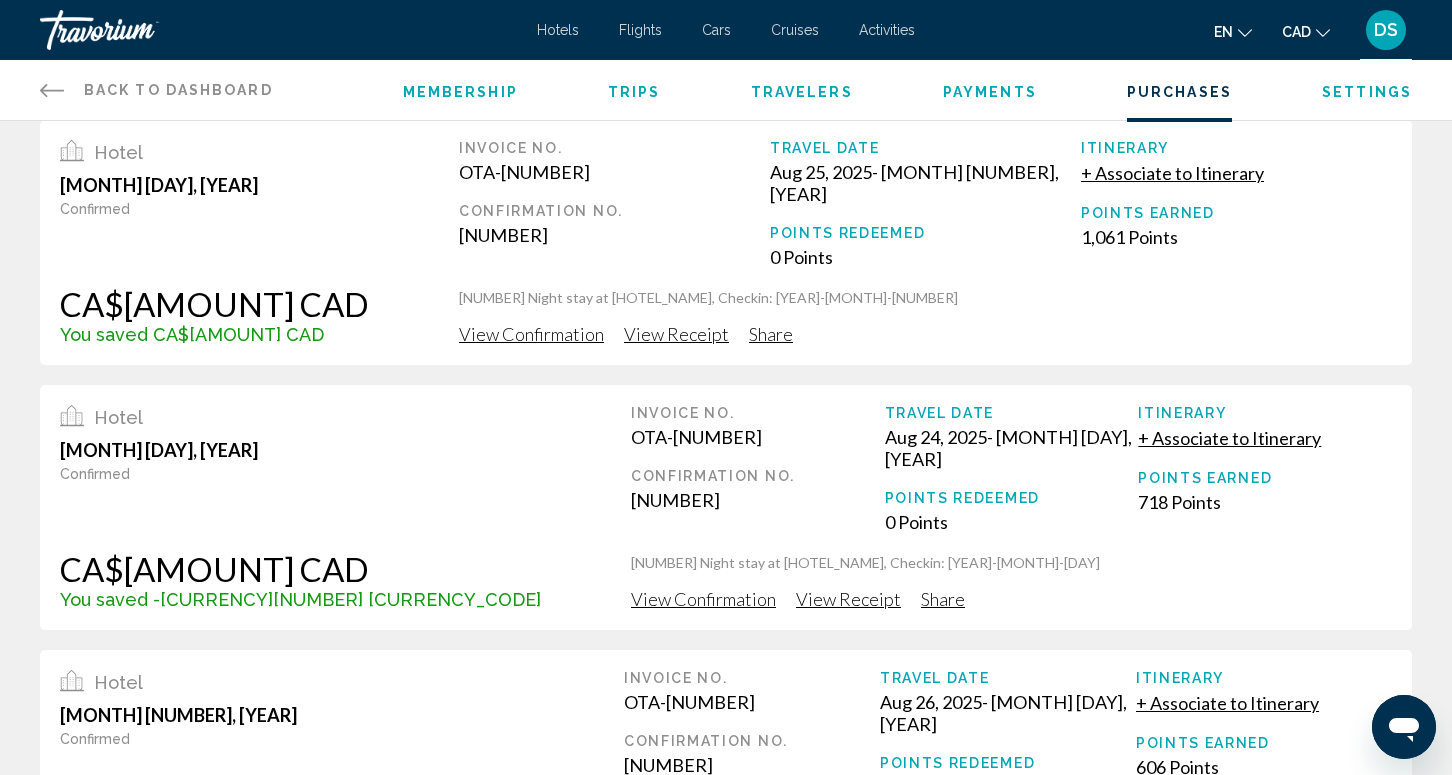 drag, startPoint x: 383, startPoint y: 521, endPoint x: 717, endPoint y: 530, distance: 334.12125 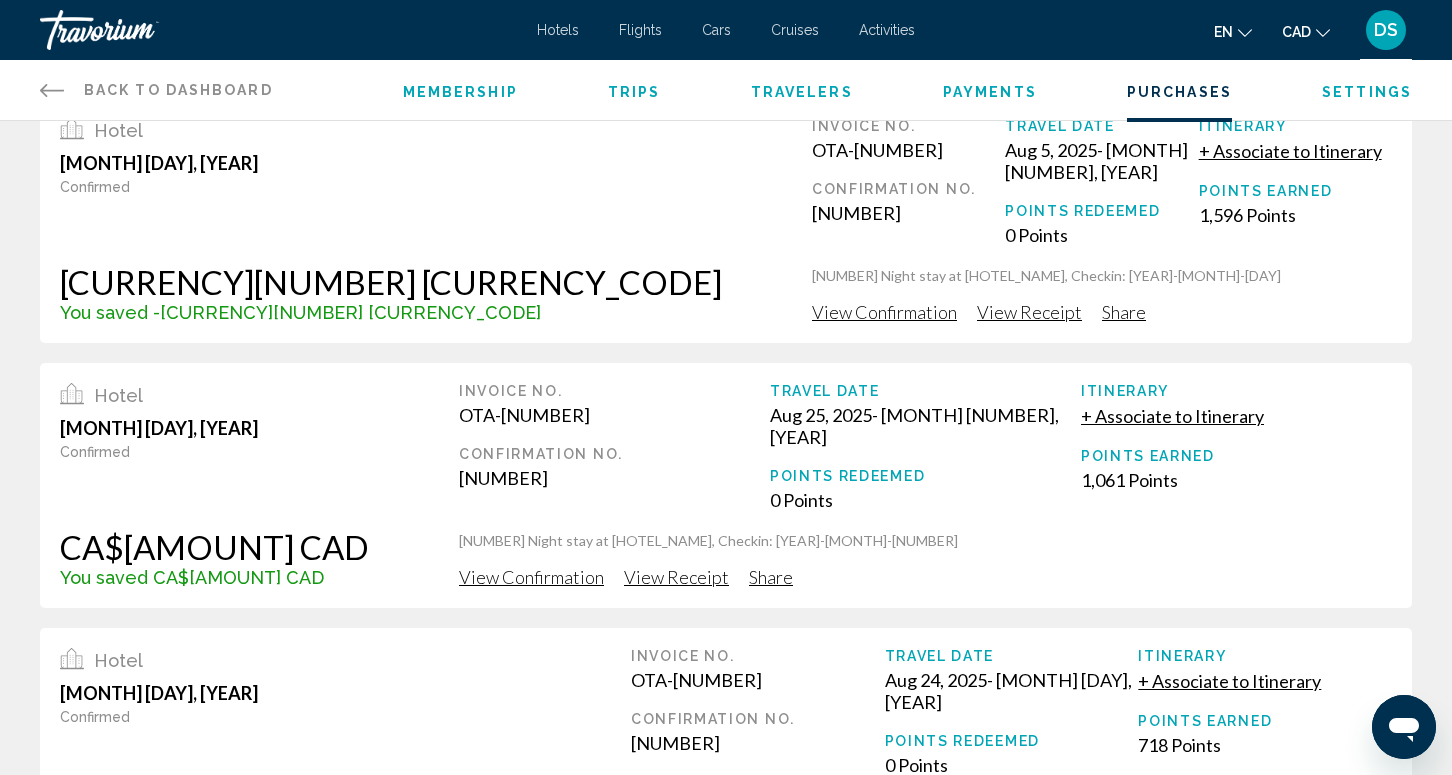 scroll, scrollTop: 2934, scrollLeft: 0, axis: vertical 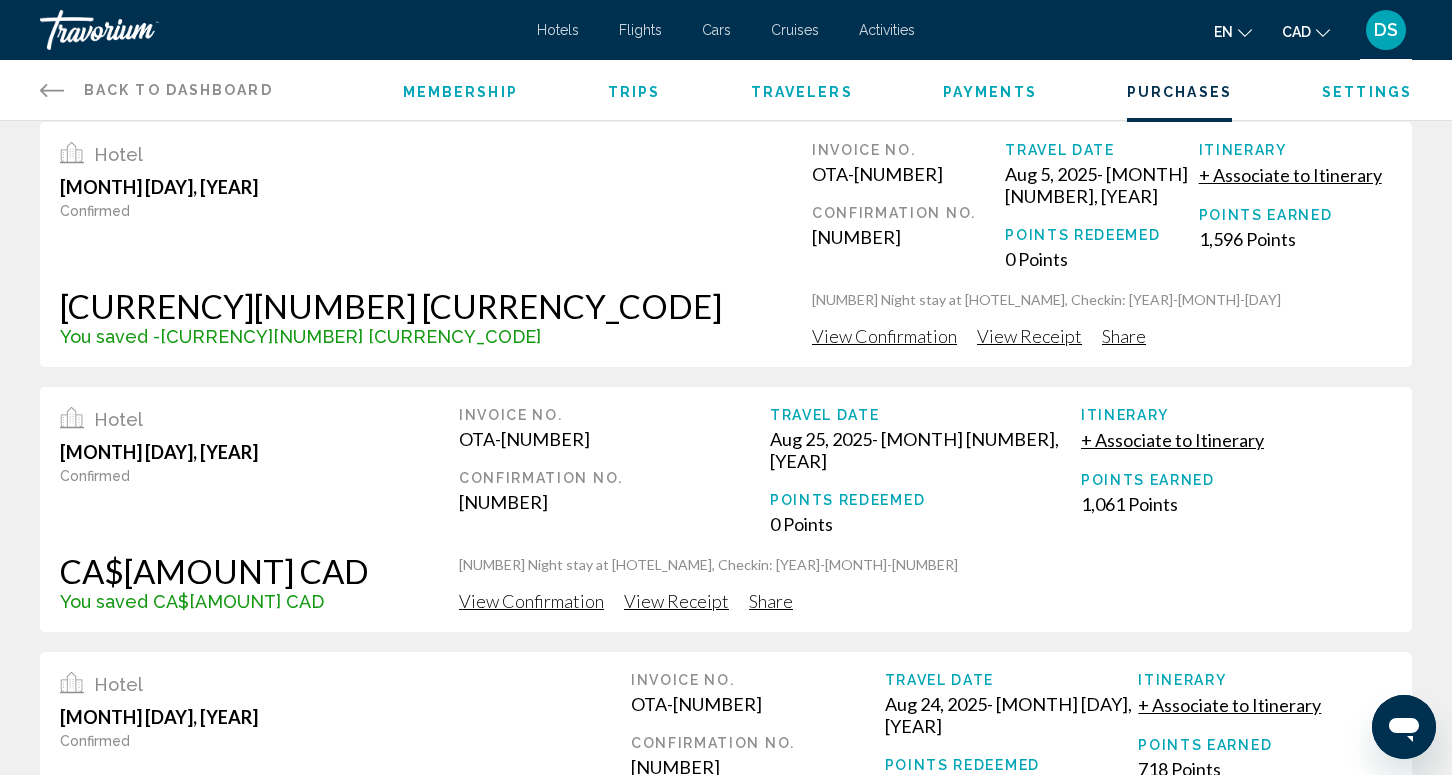 drag, startPoint x: 384, startPoint y: 291, endPoint x: 801, endPoint y: 304, distance: 417.20258 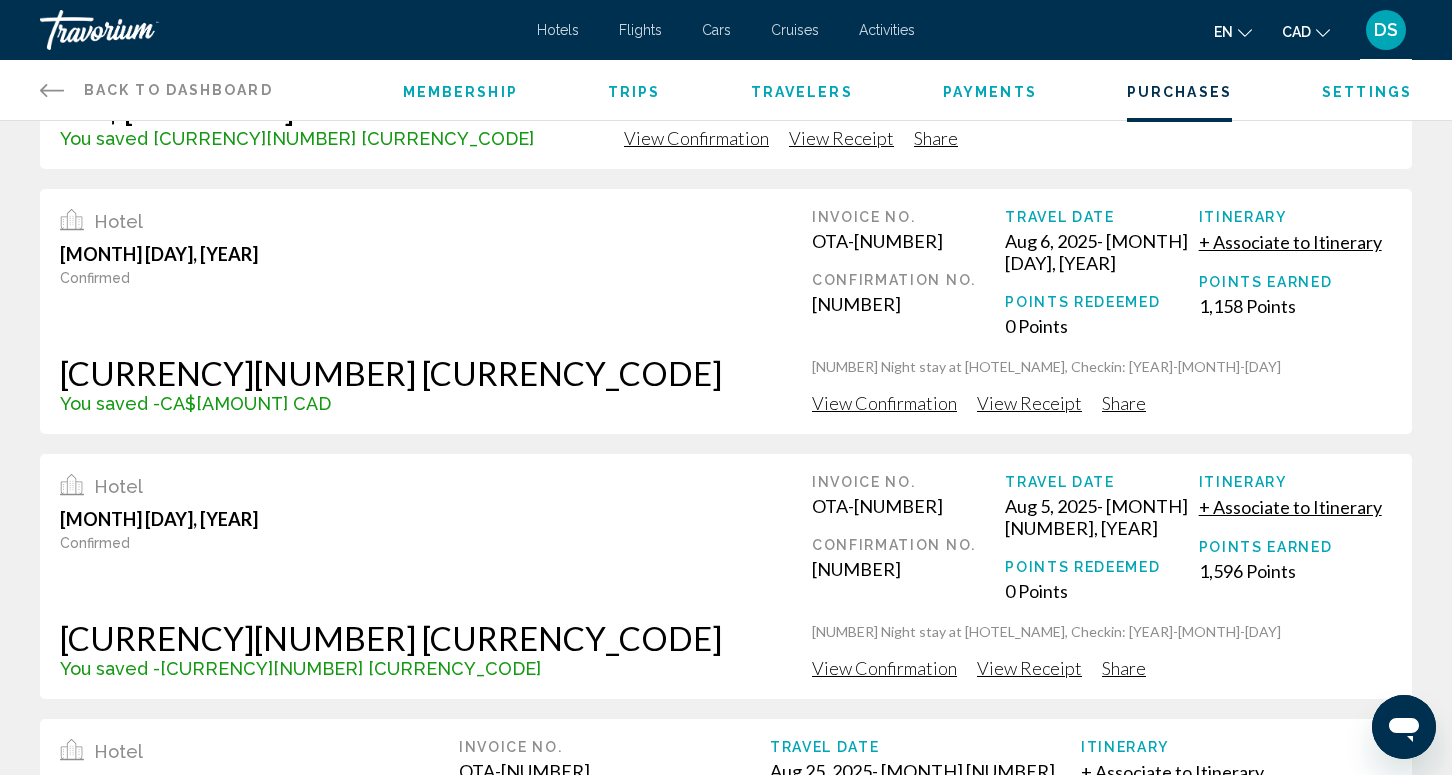 scroll, scrollTop: 2534, scrollLeft: 0, axis: vertical 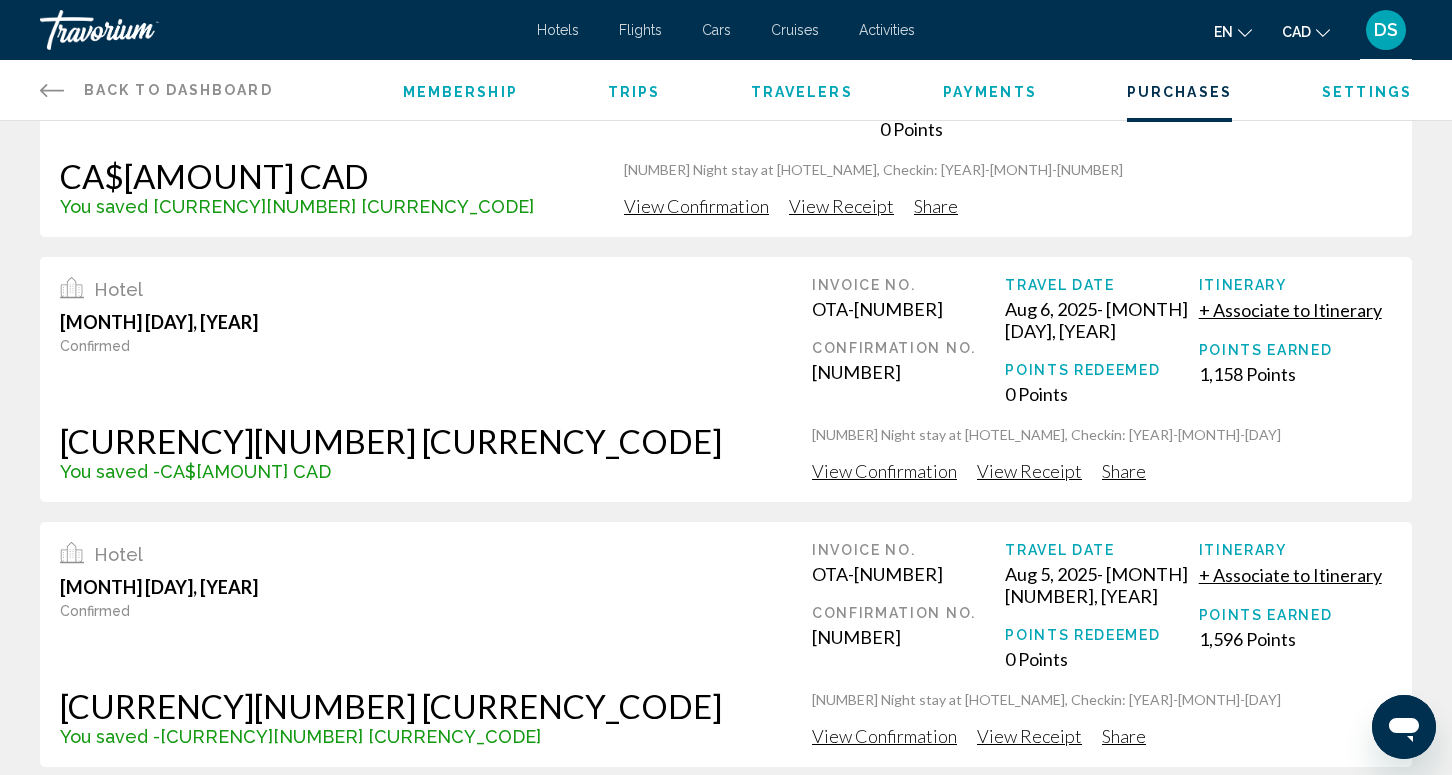 drag, startPoint x: 389, startPoint y: 459, endPoint x: 776, endPoint y: 461, distance: 387.00516 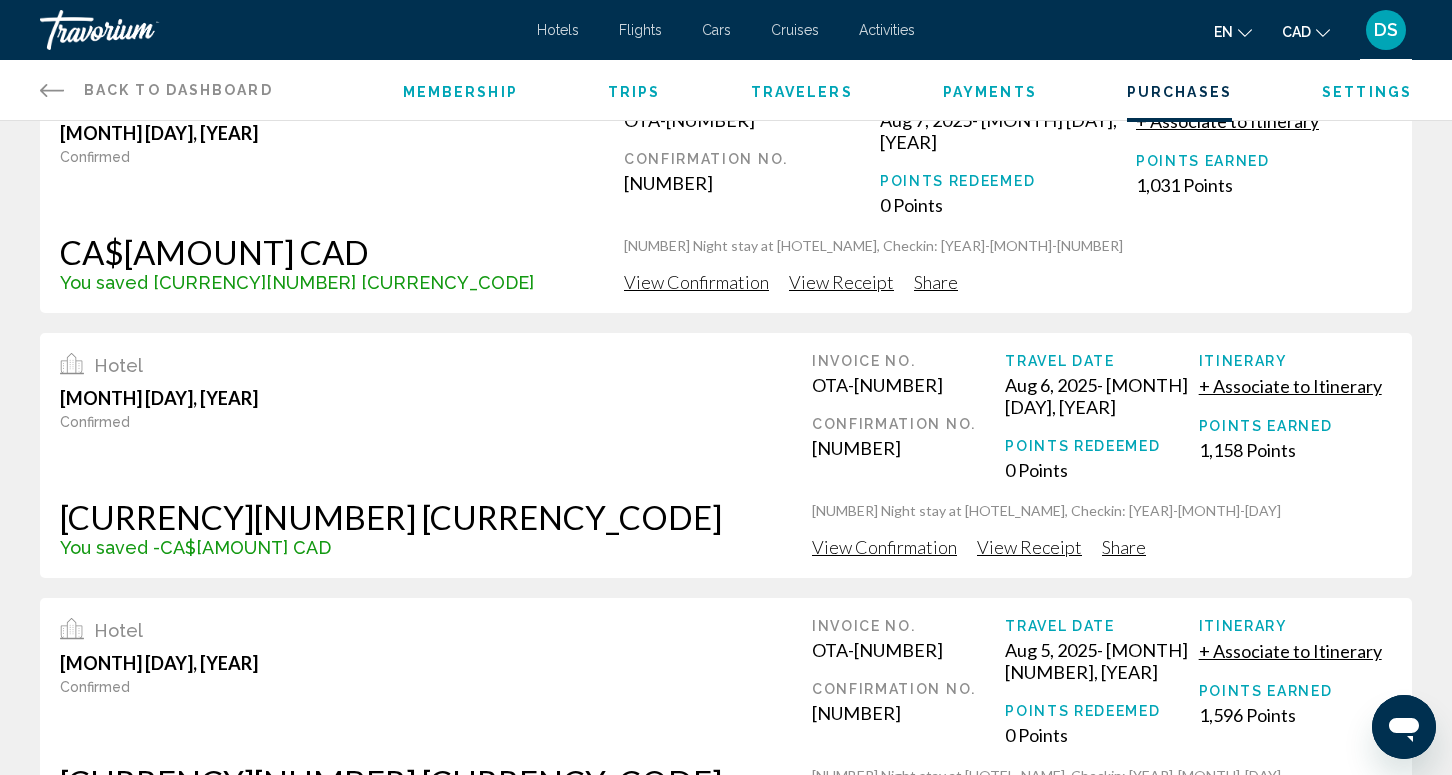 scroll, scrollTop: 2334, scrollLeft: 0, axis: vertical 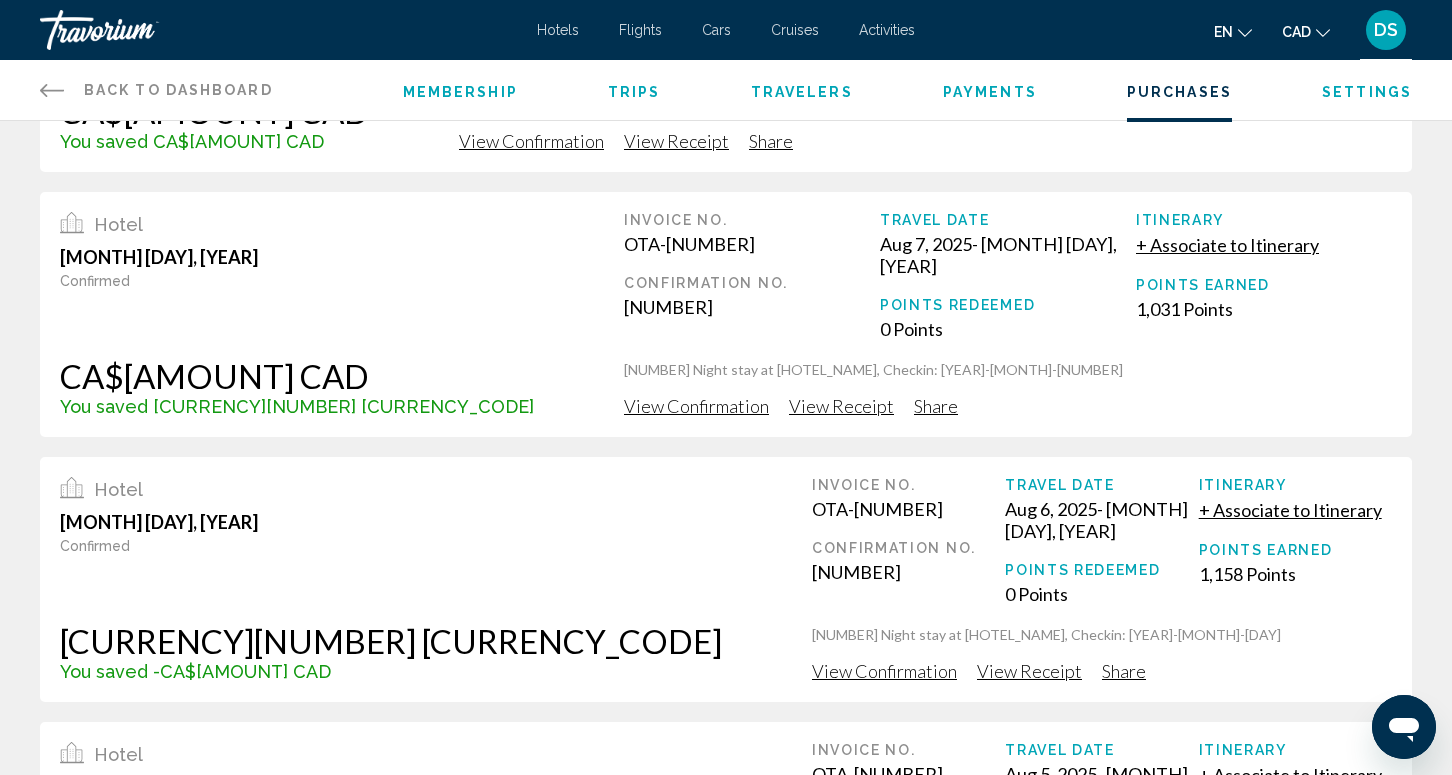 drag, startPoint x: 394, startPoint y: 410, endPoint x: 780, endPoint y: 408, distance: 386.0052 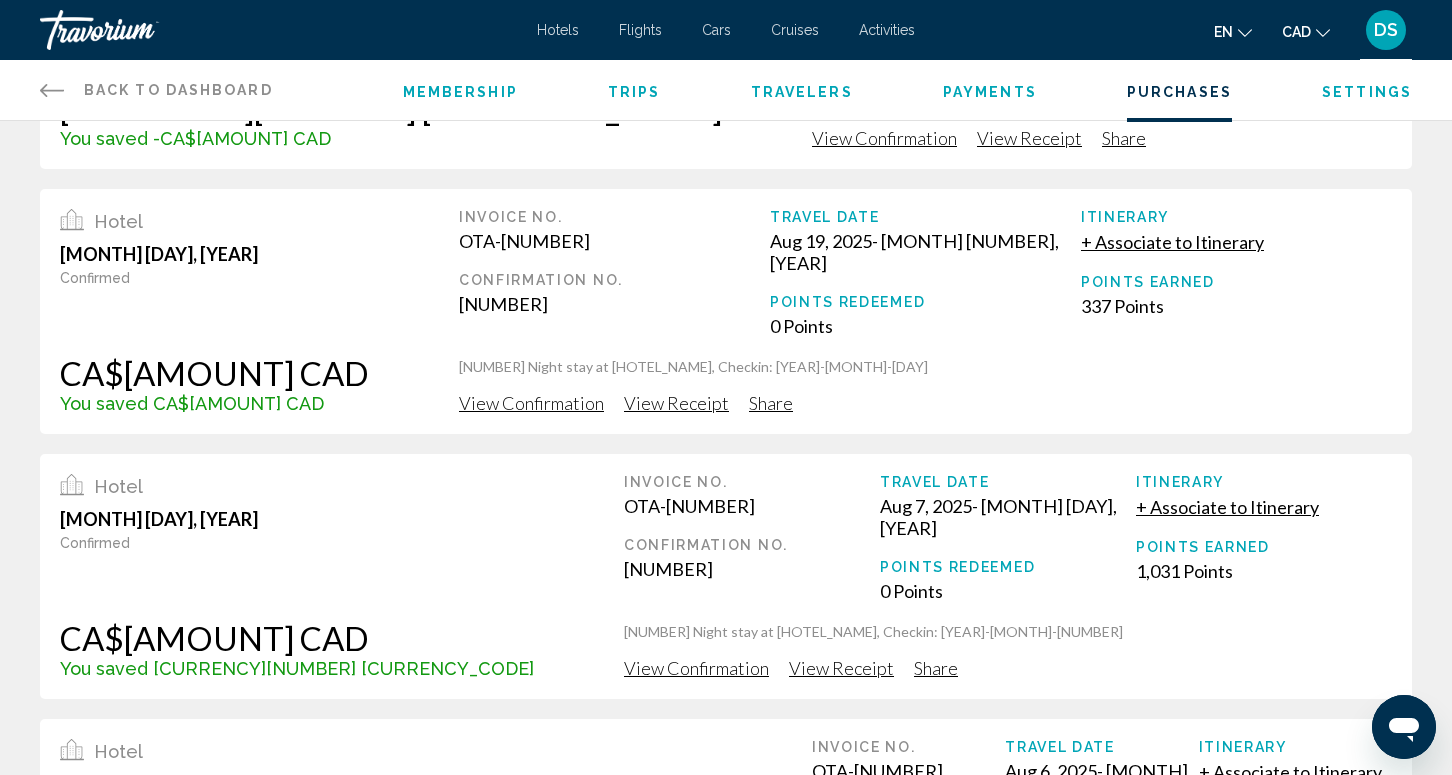 scroll, scrollTop: 2068, scrollLeft: 0, axis: vertical 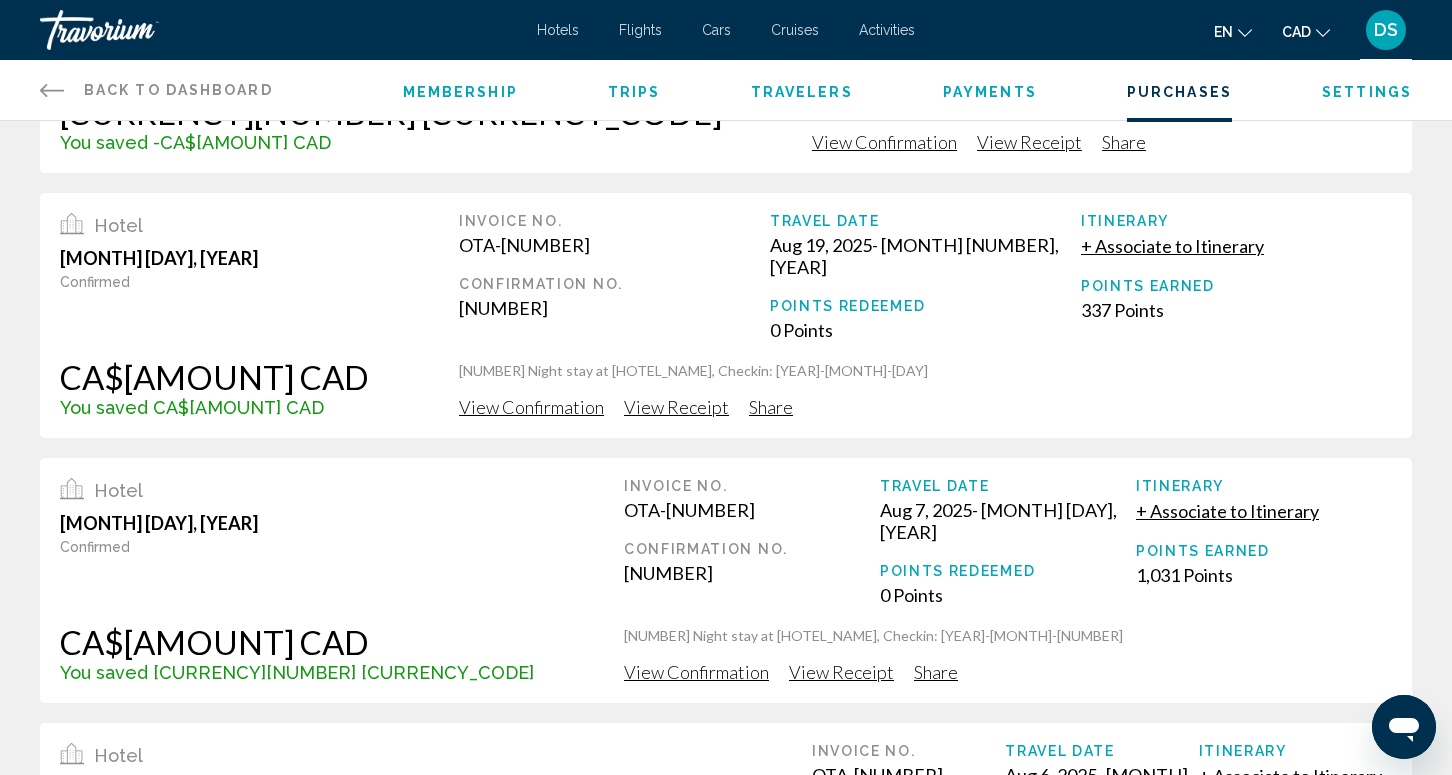 drag, startPoint x: 393, startPoint y: 429, endPoint x: 901, endPoint y: 424, distance: 508.0246 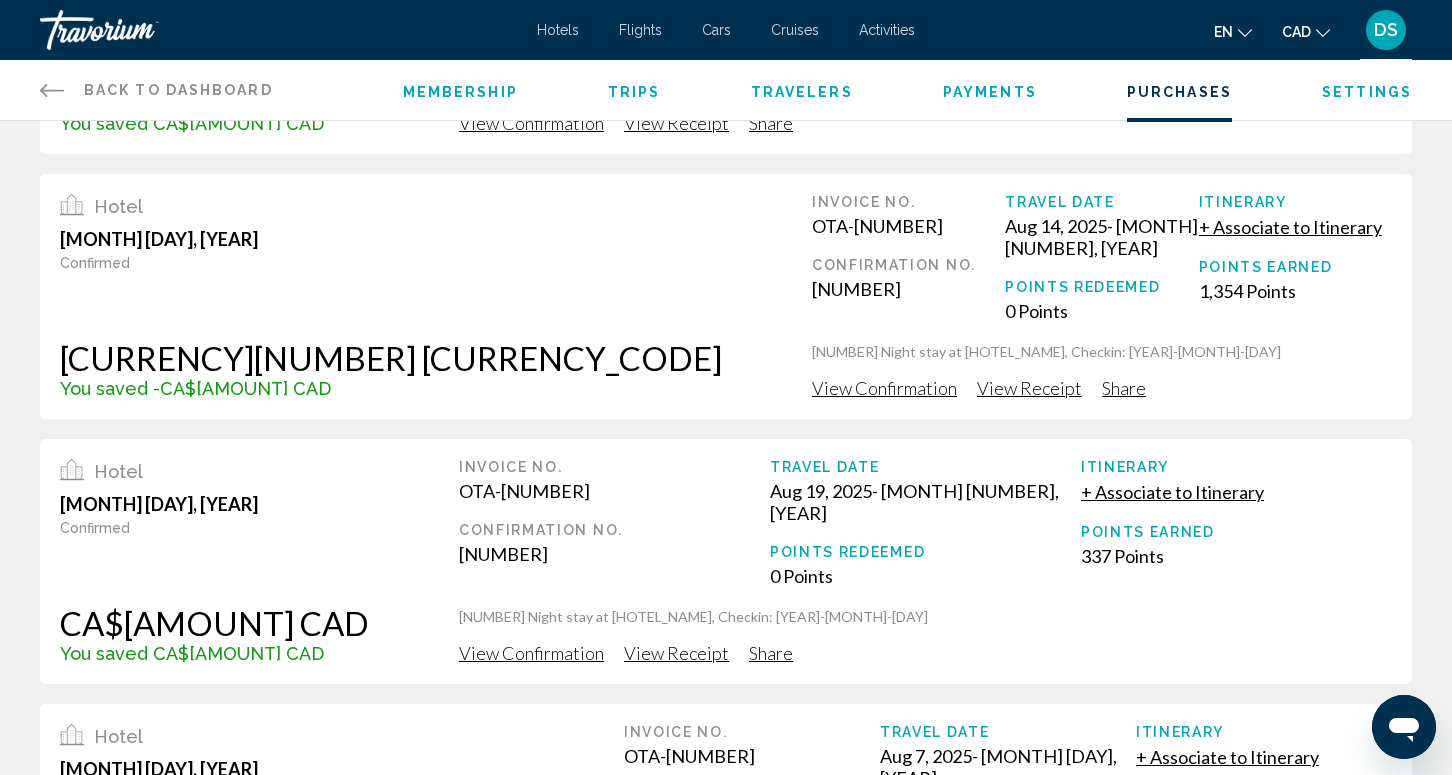 scroll, scrollTop: 1801, scrollLeft: 0, axis: vertical 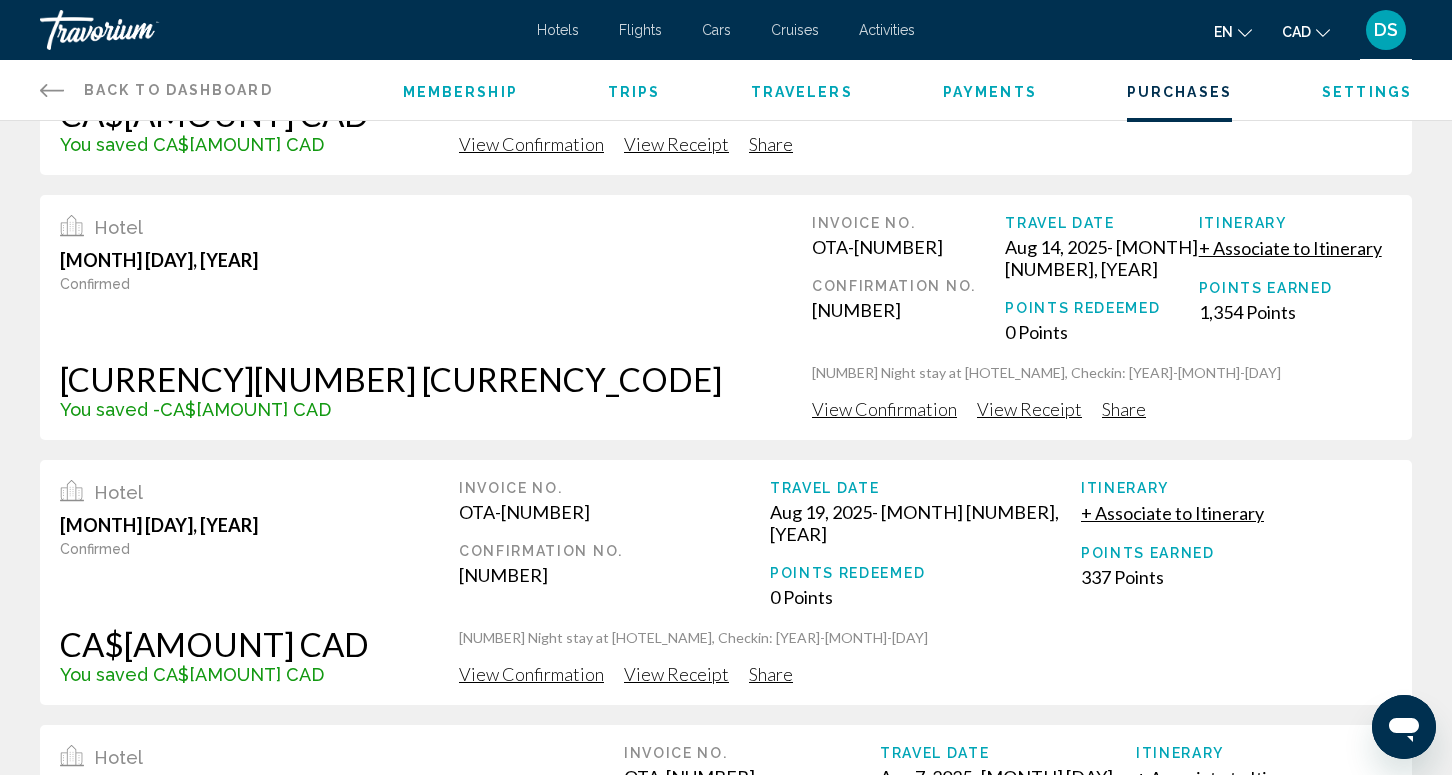 drag, startPoint x: 394, startPoint y: 449, endPoint x: 834, endPoint y: 451, distance: 440.00455 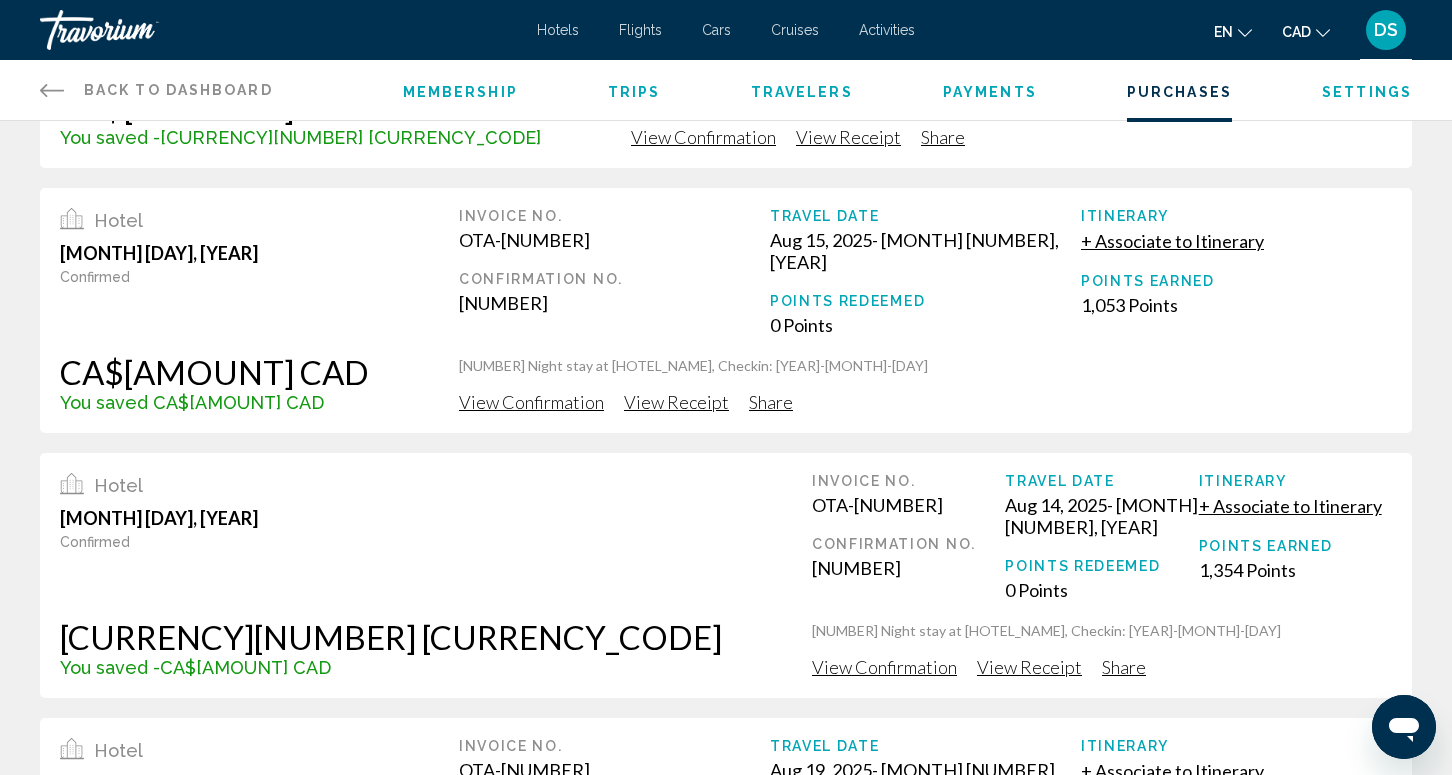 scroll, scrollTop: 1534, scrollLeft: 0, axis: vertical 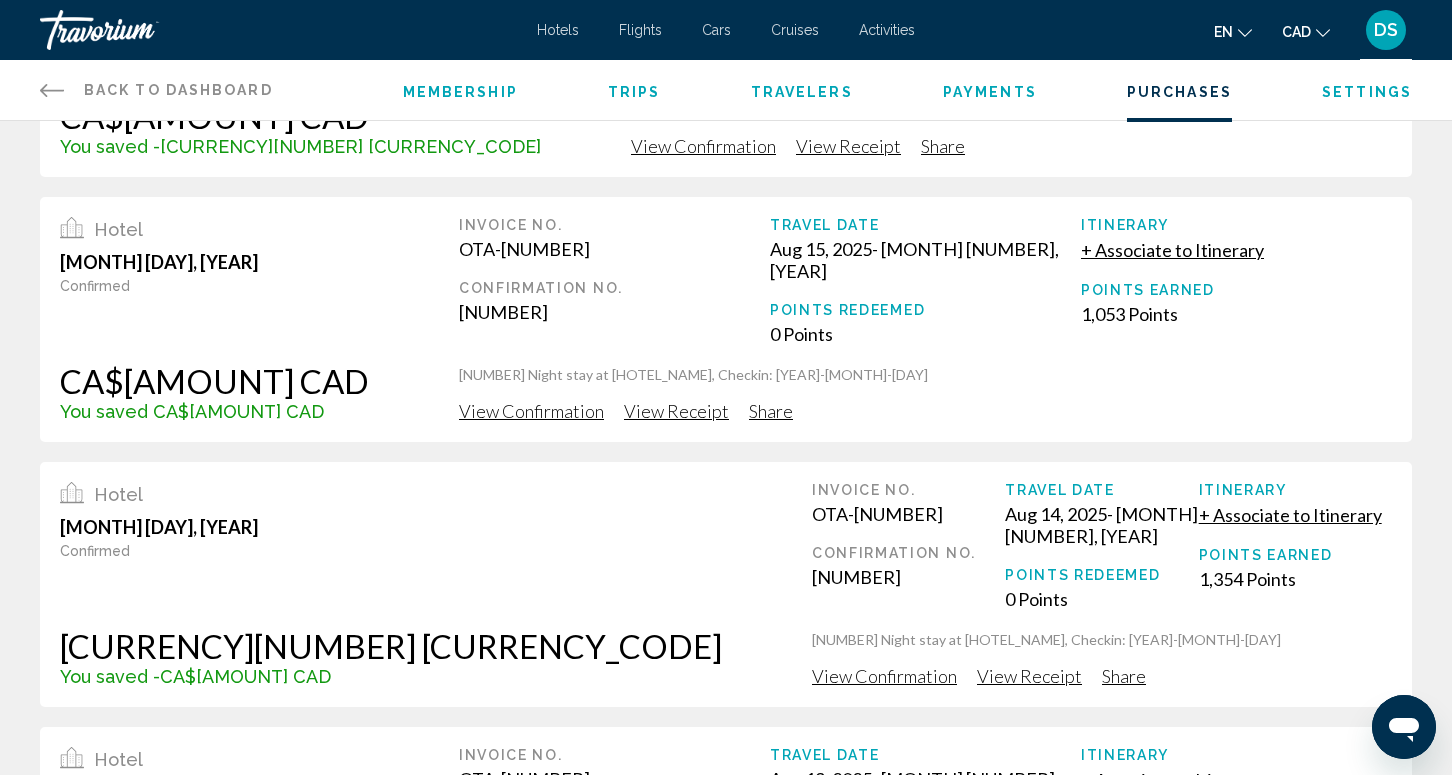 drag, startPoint x: 389, startPoint y: 478, endPoint x: 836, endPoint y: 480, distance: 447.0045 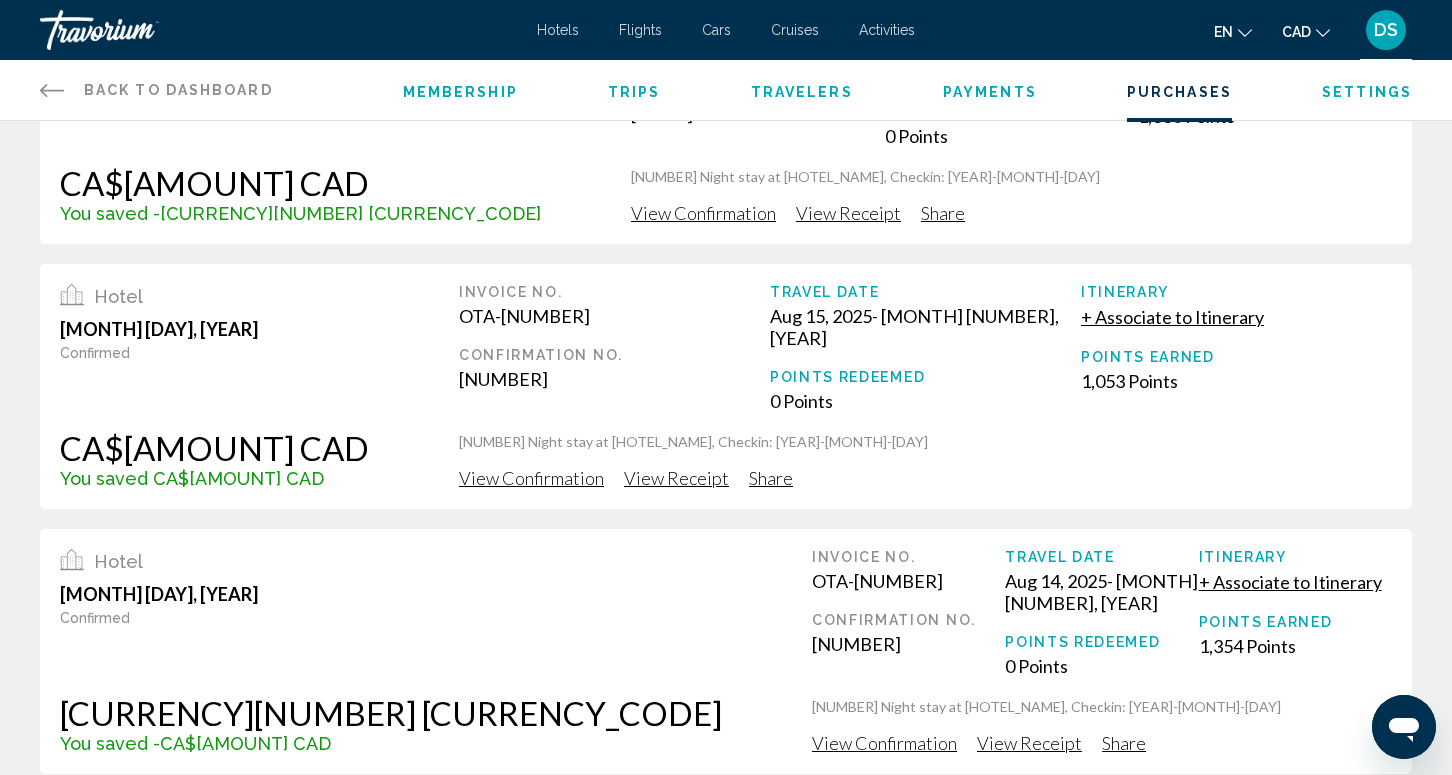 scroll, scrollTop: 1334, scrollLeft: 0, axis: vertical 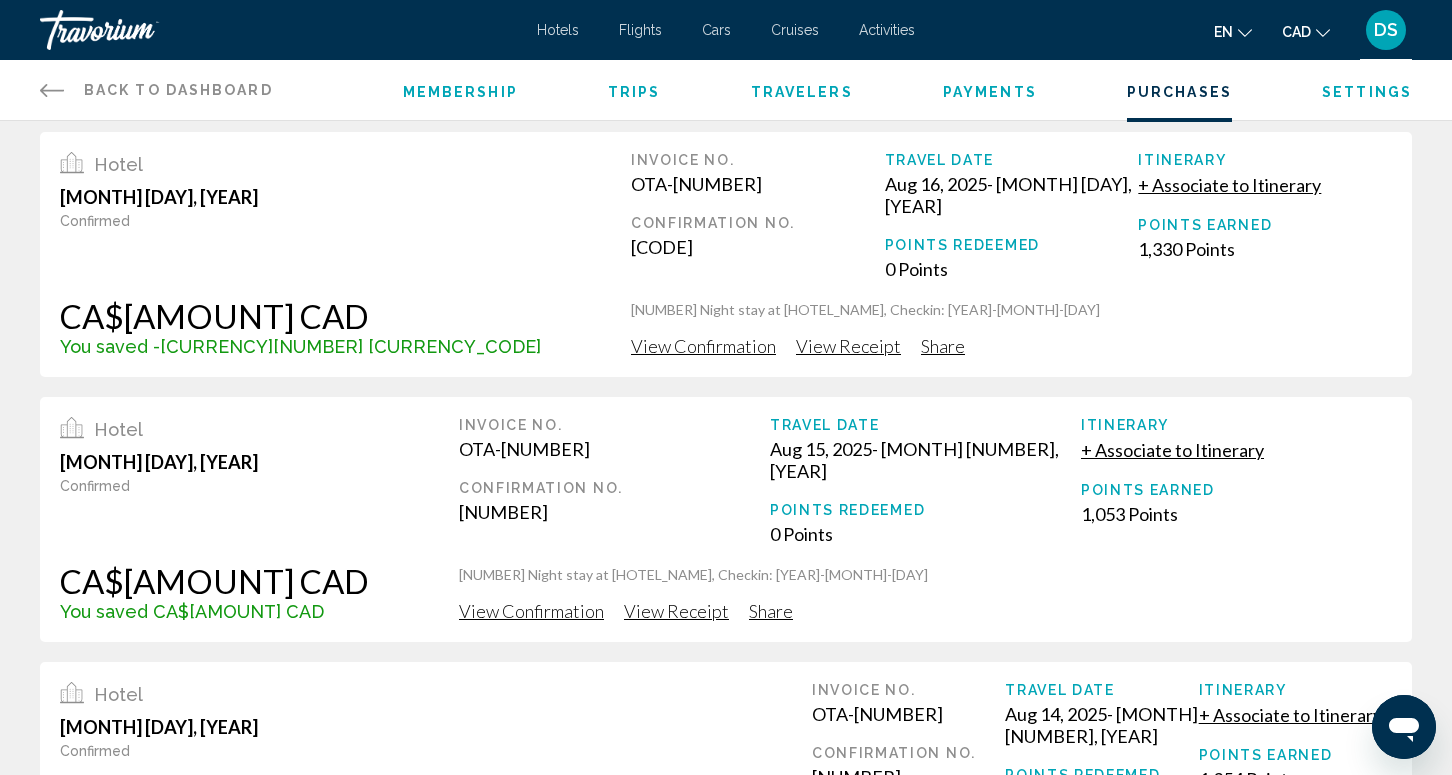 drag, startPoint x: 400, startPoint y: 425, endPoint x: 864, endPoint y: 428, distance: 464.0097 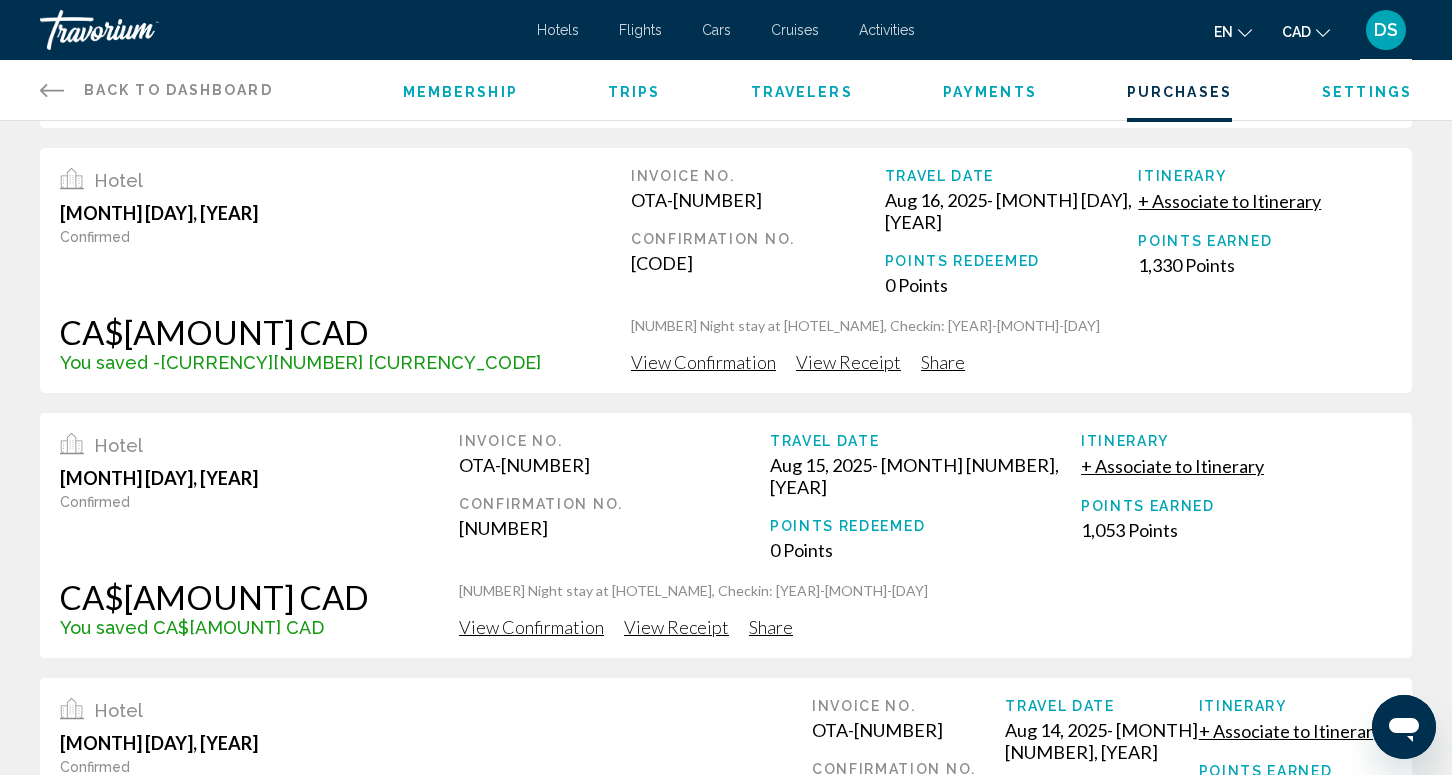 scroll, scrollTop: 1134, scrollLeft: 0, axis: vertical 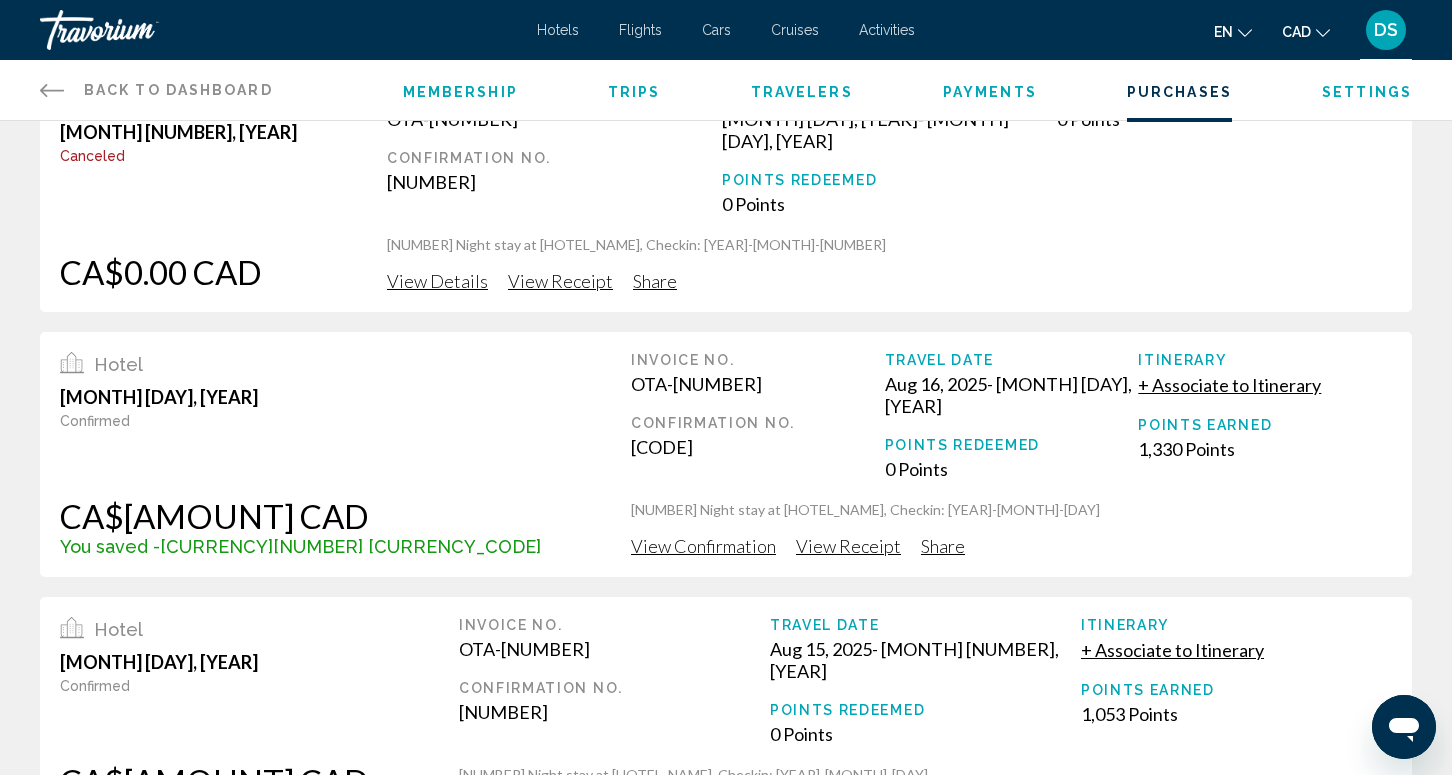 drag, startPoint x: 394, startPoint y: 393, endPoint x: 794, endPoint y: 393, distance: 400 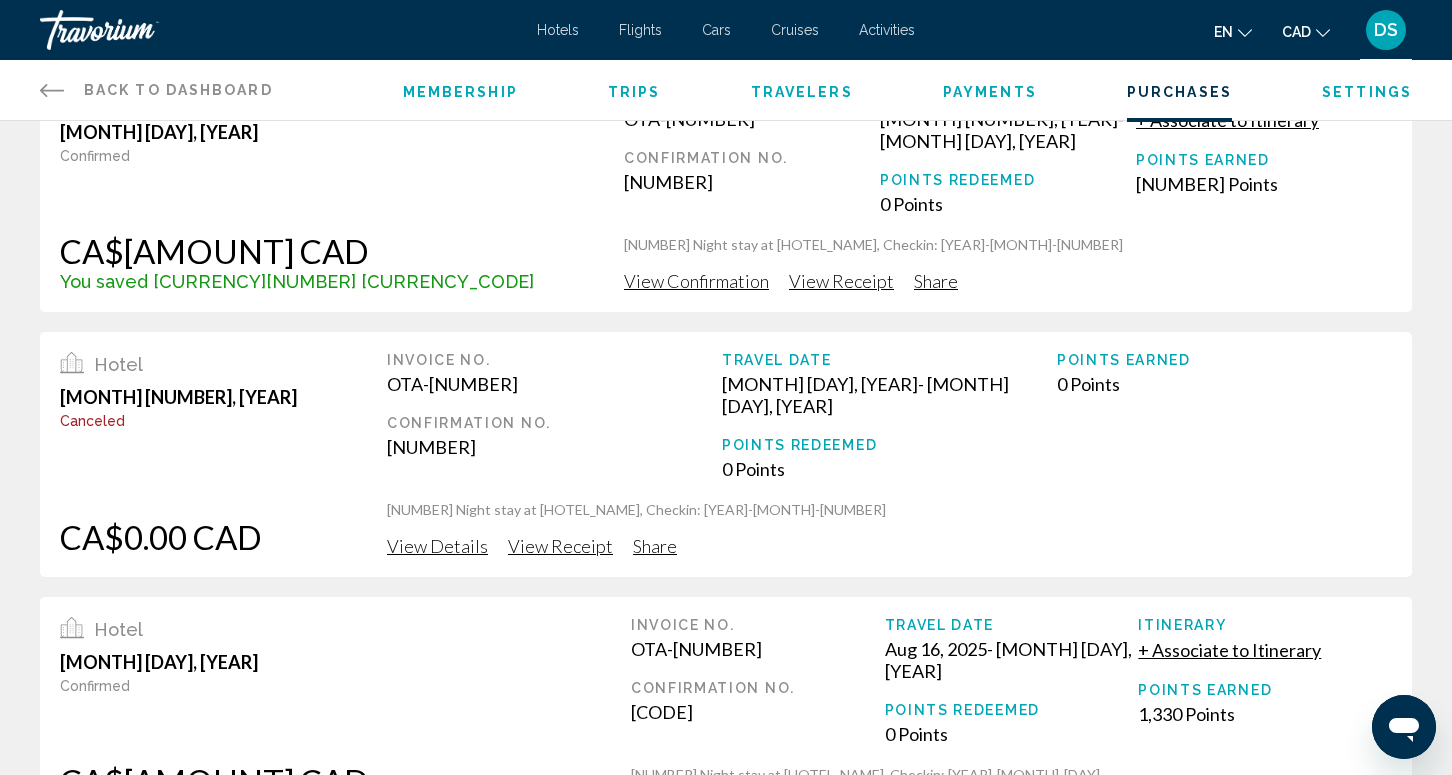 scroll, scrollTop: 868, scrollLeft: 0, axis: vertical 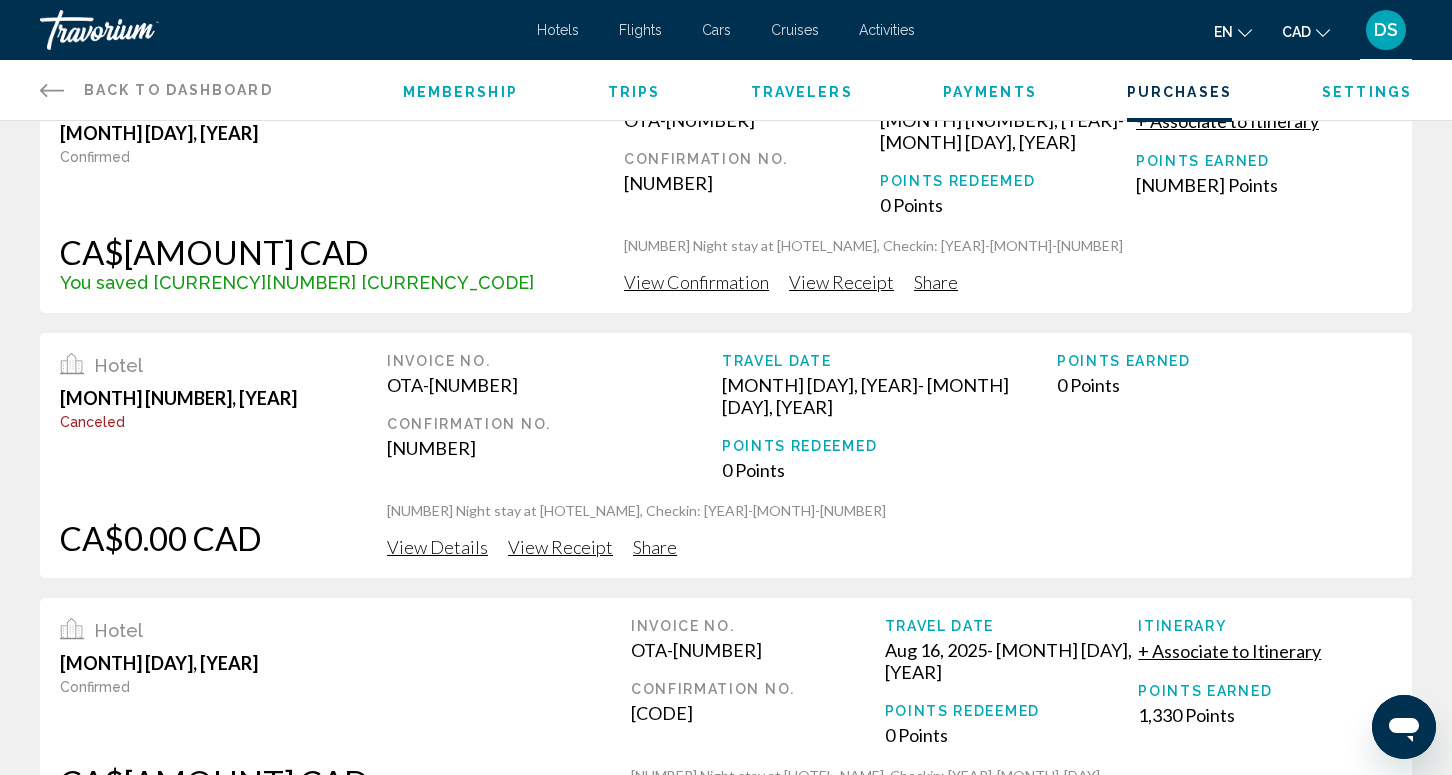 drag, startPoint x: 371, startPoint y: 407, endPoint x: 770, endPoint y: 400, distance: 399.0614 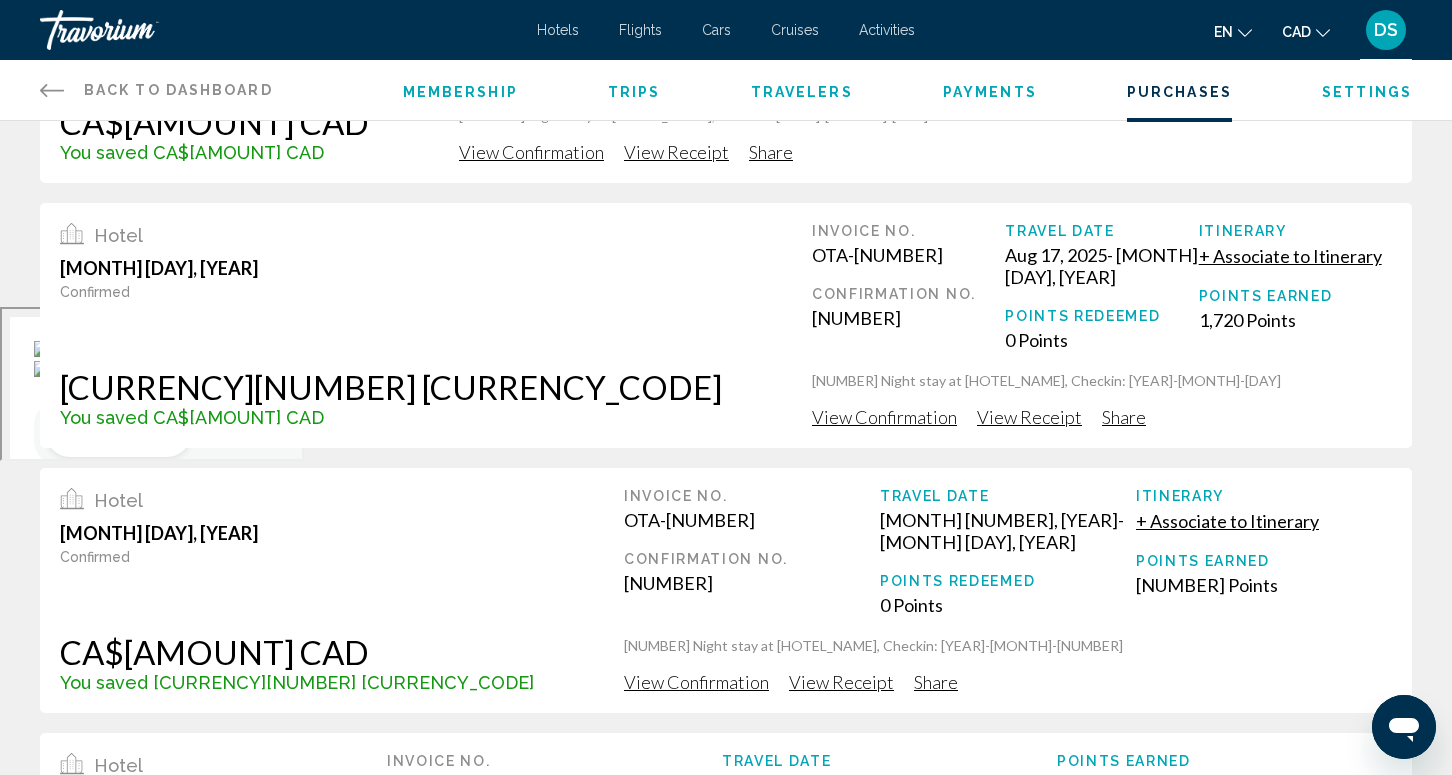 scroll, scrollTop: 401, scrollLeft: 0, axis: vertical 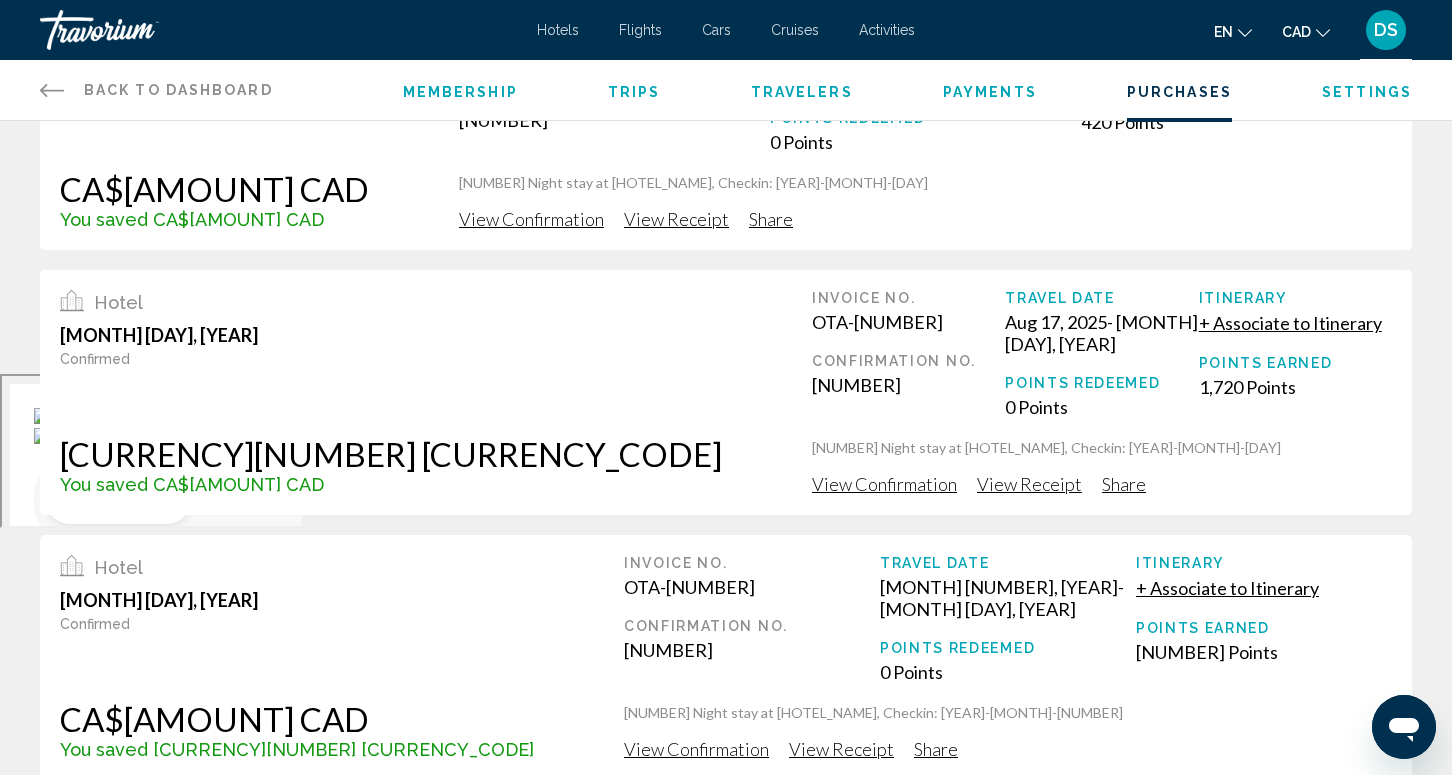 drag, startPoint x: 421, startPoint y: 385, endPoint x: 742, endPoint y: 383, distance: 321.00623 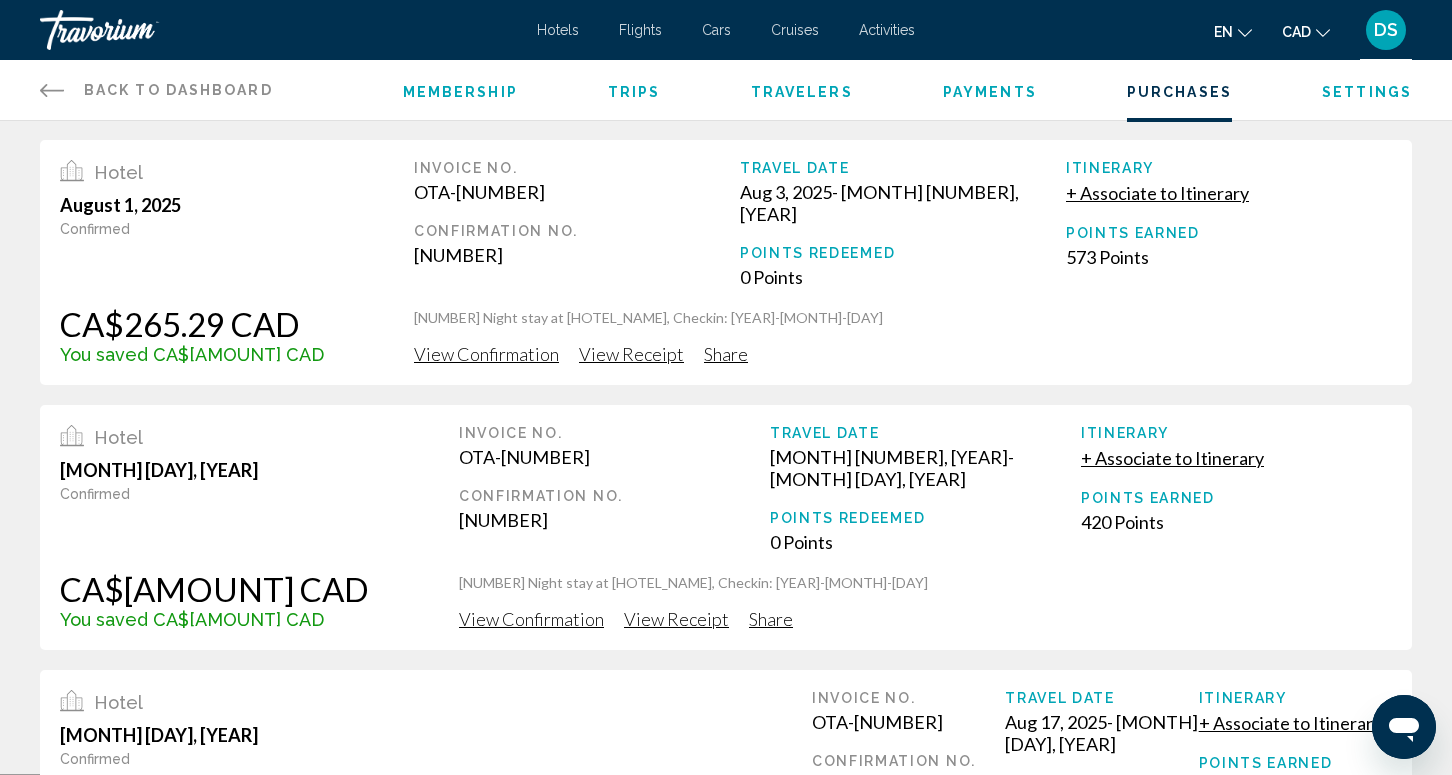 scroll, scrollTop: 0, scrollLeft: 0, axis: both 